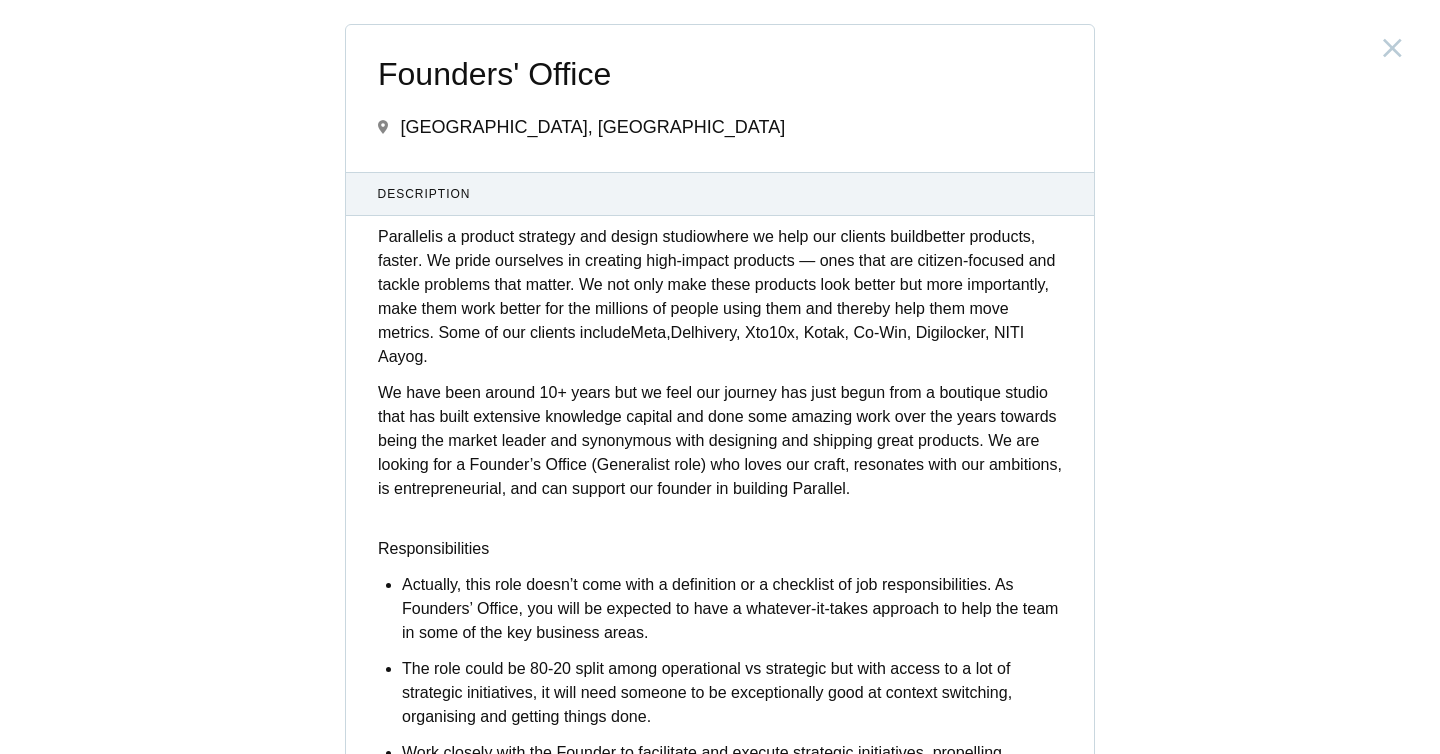 scroll, scrollTop: 0, scrollLeft: 0, axis: both 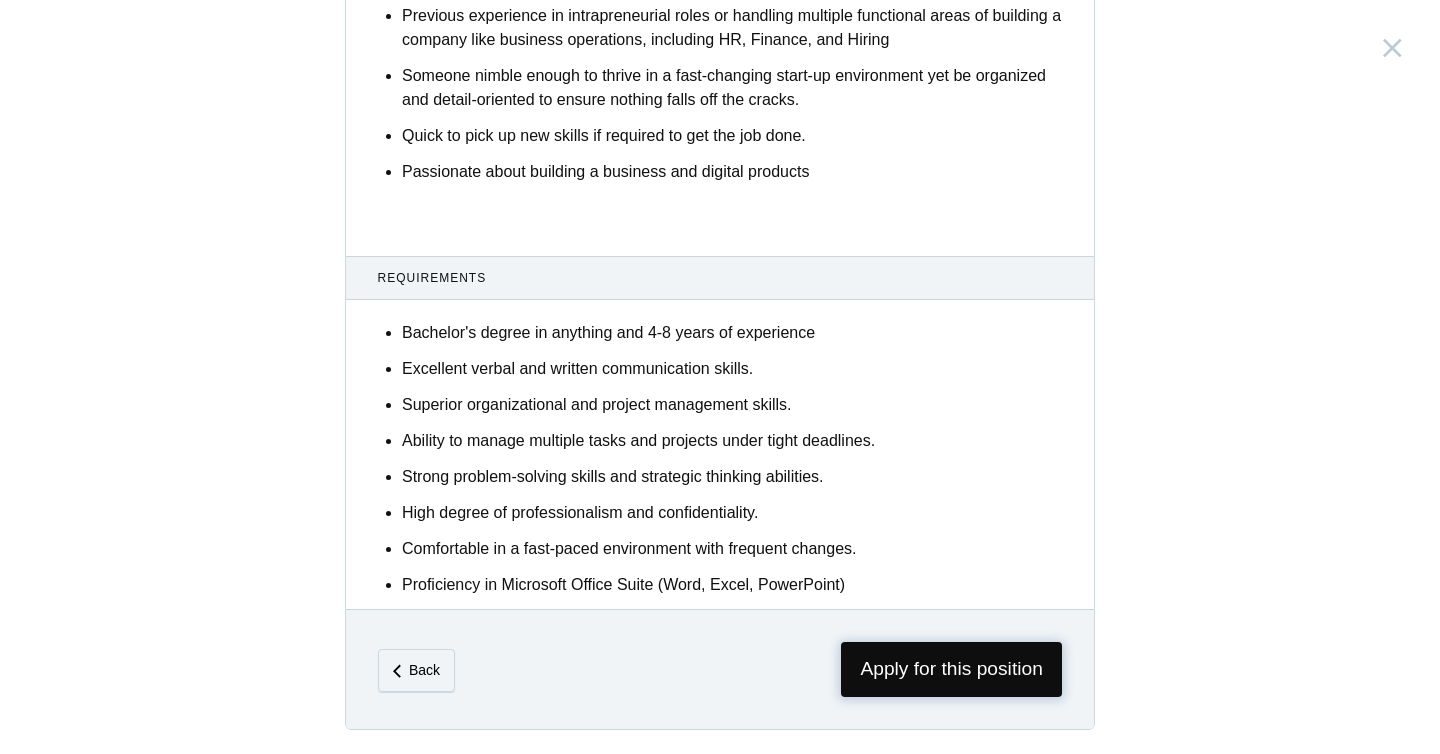 click on "Apply for this position" at bounding box center (951, 669) 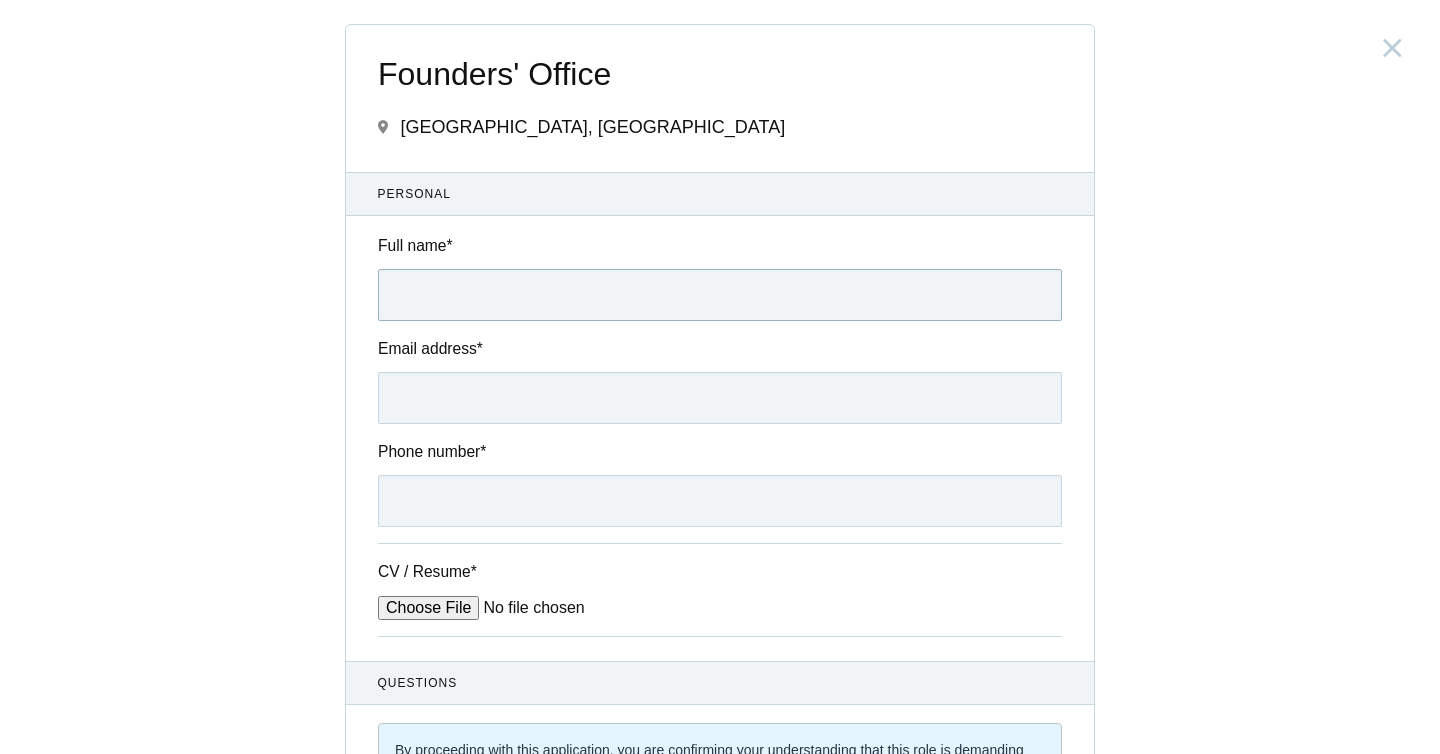 click on "Full name  *" at bounding box center [720, 295] 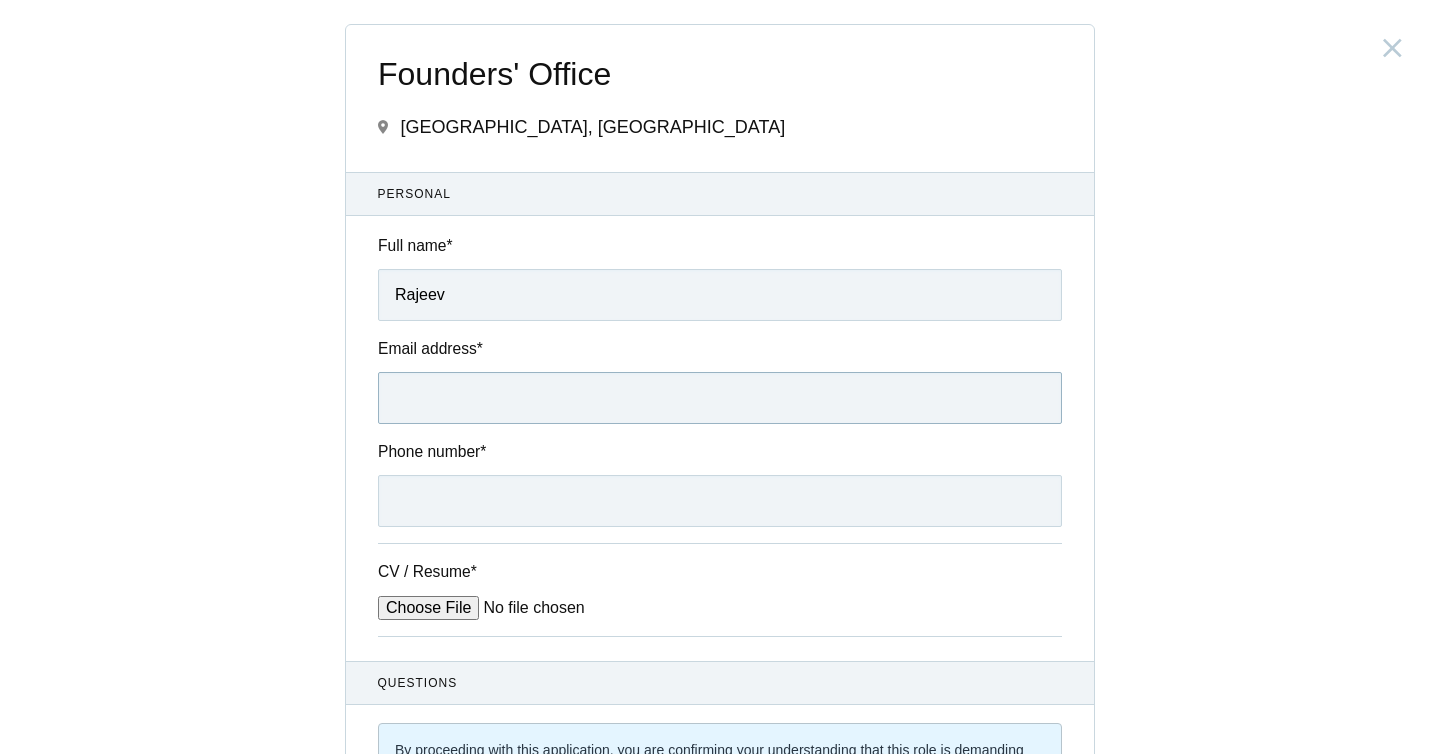 type on "austinrajiv99@gmail.com" 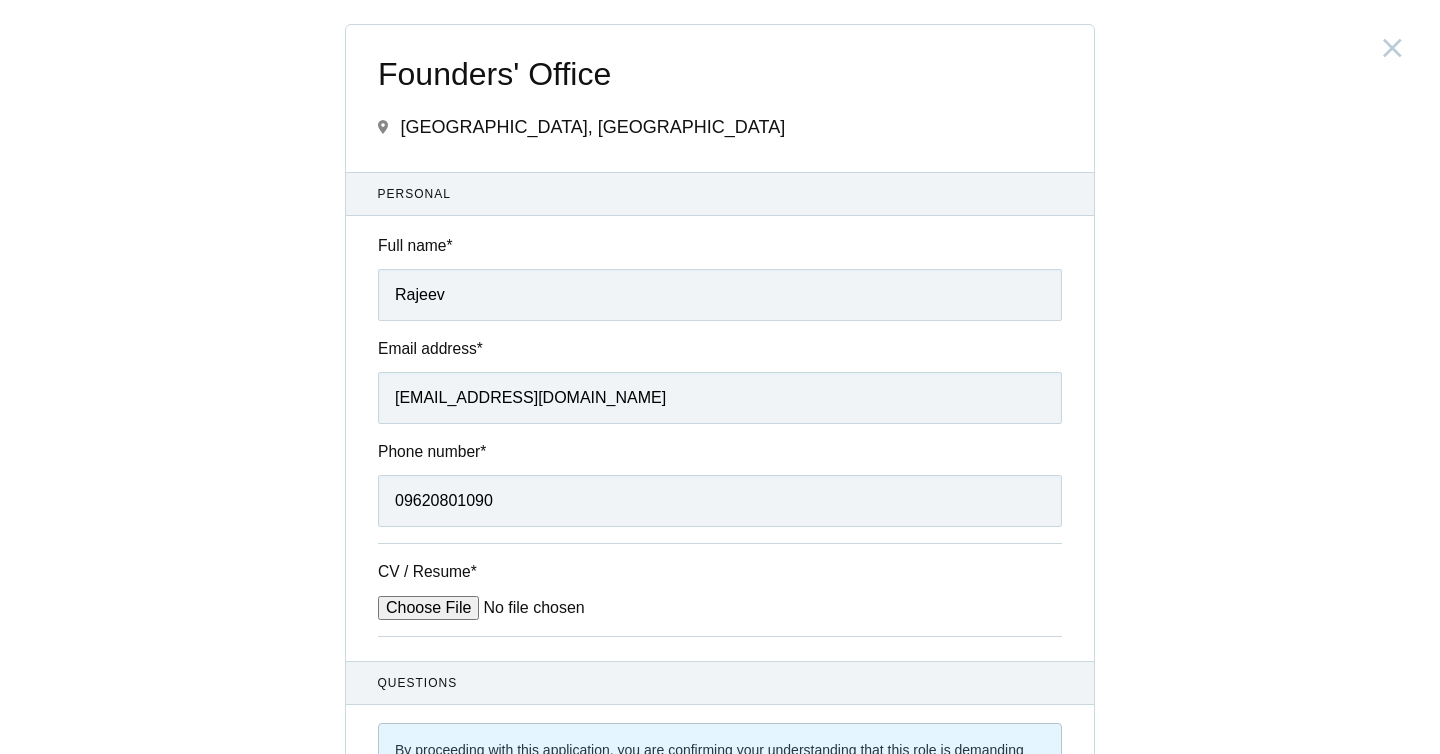 click on "CV / Resume  *" at bounding box center [529, 608] 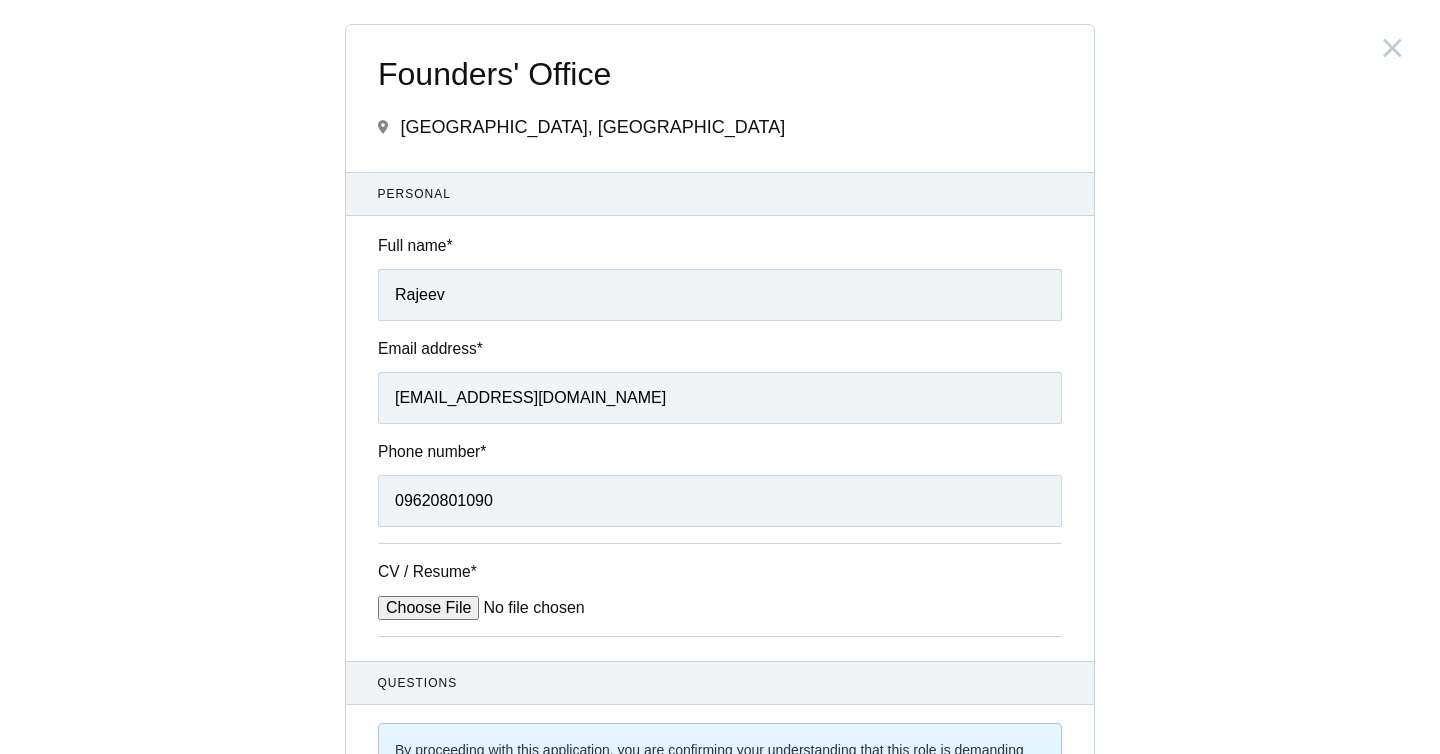 type on "C:\fakepath\Rajeev K-Resume-2025.pdf" 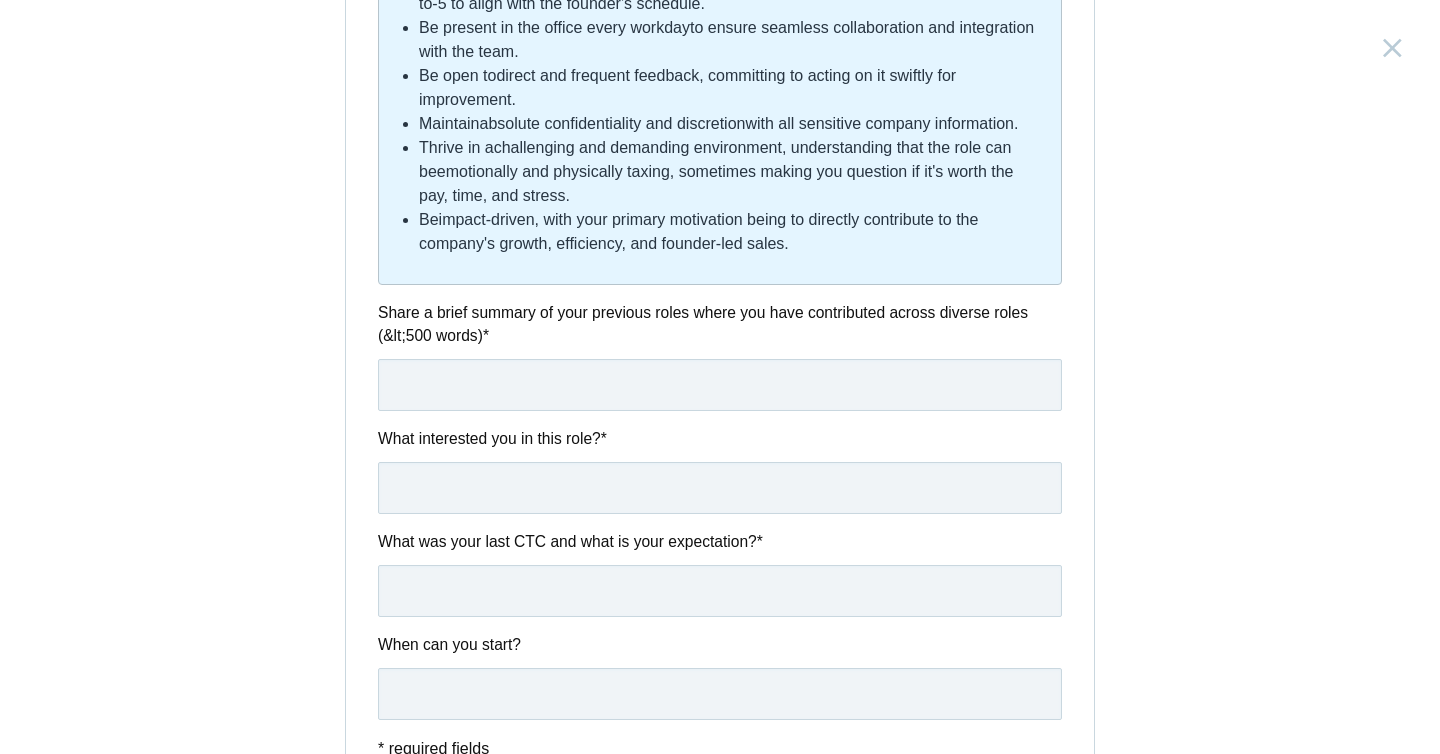 scroll, scrollTop: 979, scrollLeft: 0, axis: vertical 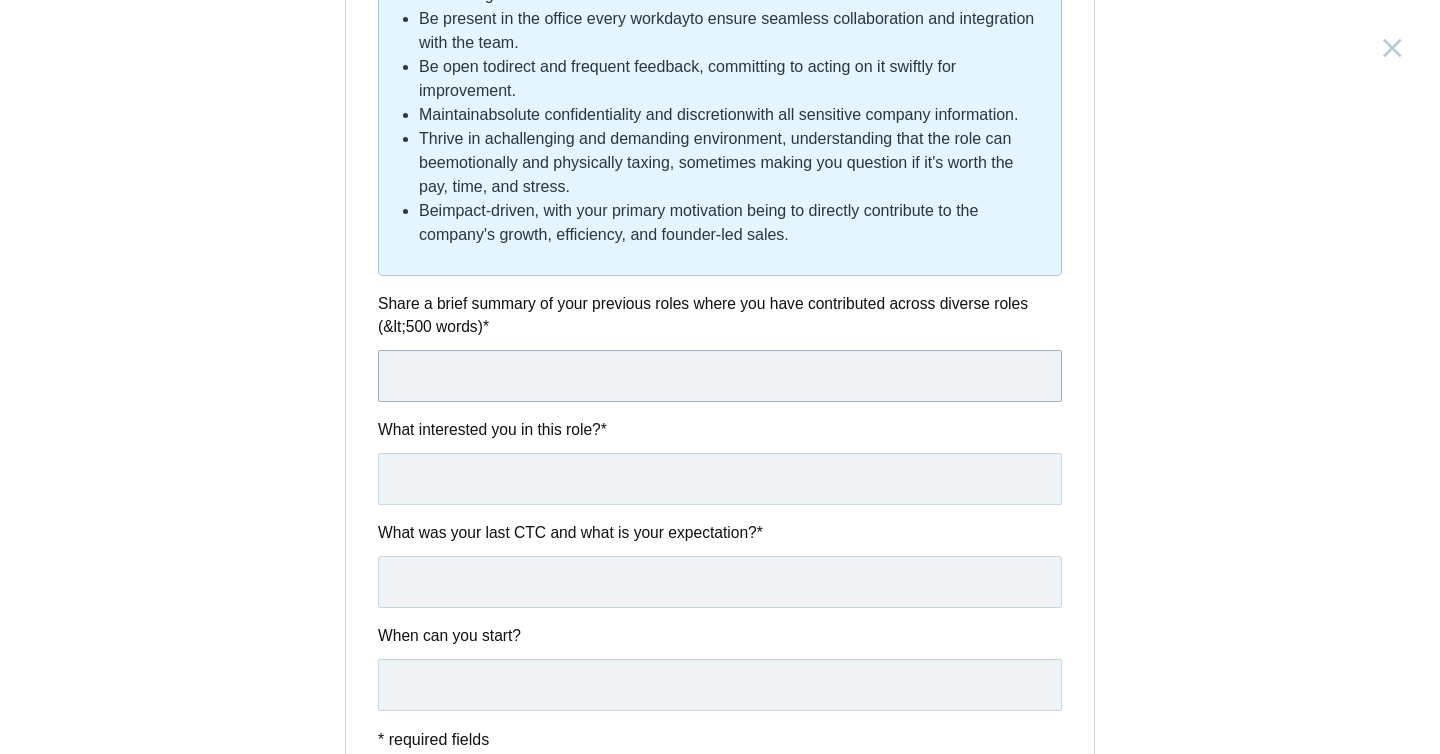 click at bounding box center [720, 376] 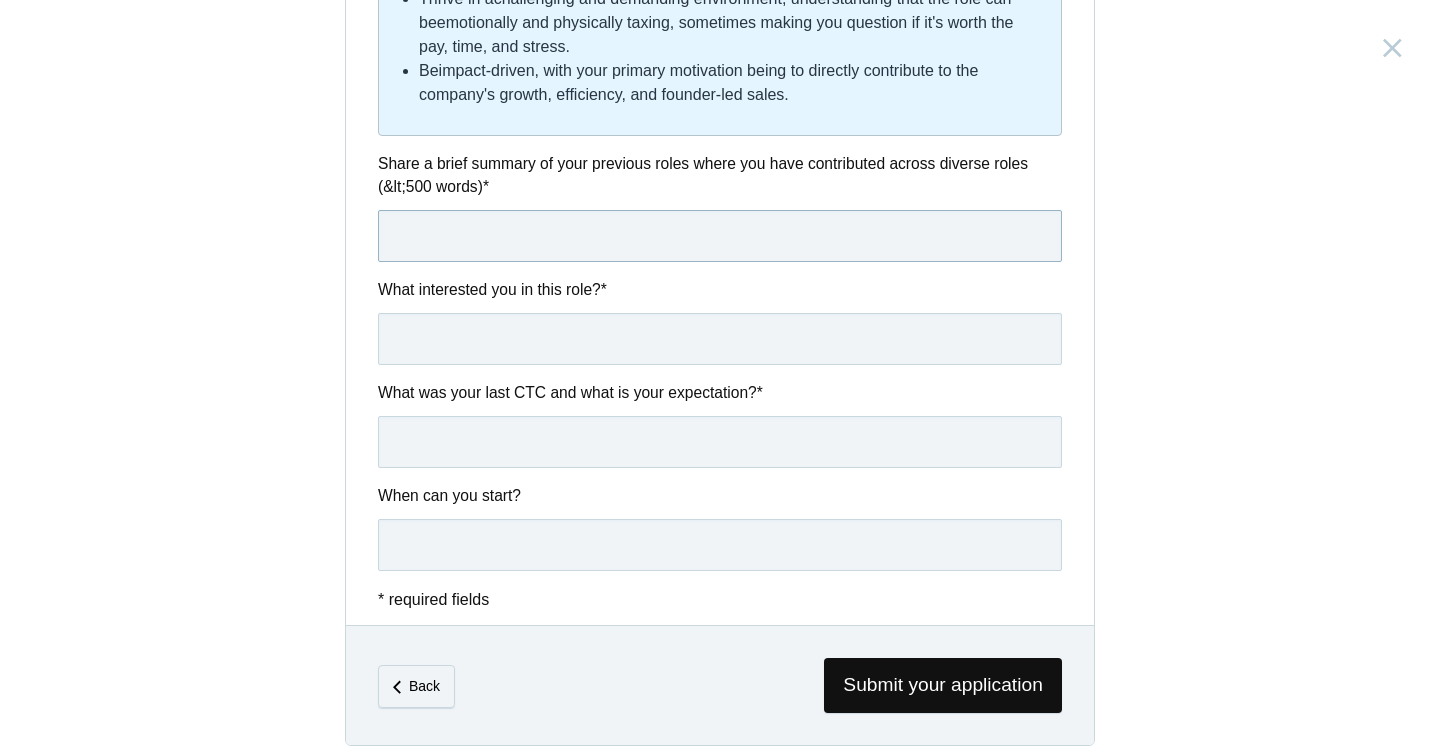 scroll, scrollTop: 1123, scrollLeft: 0, axis: vertical 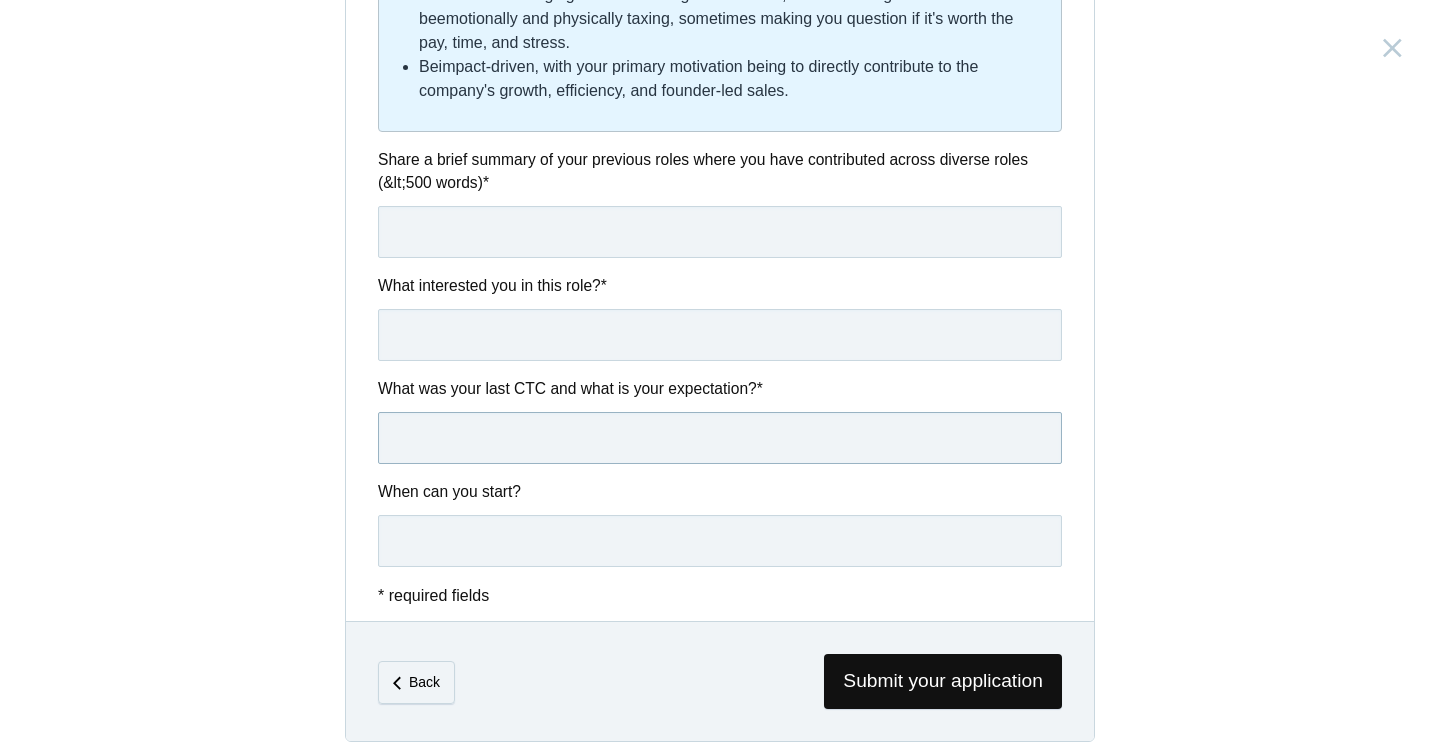click at bounding box center (720, 438) 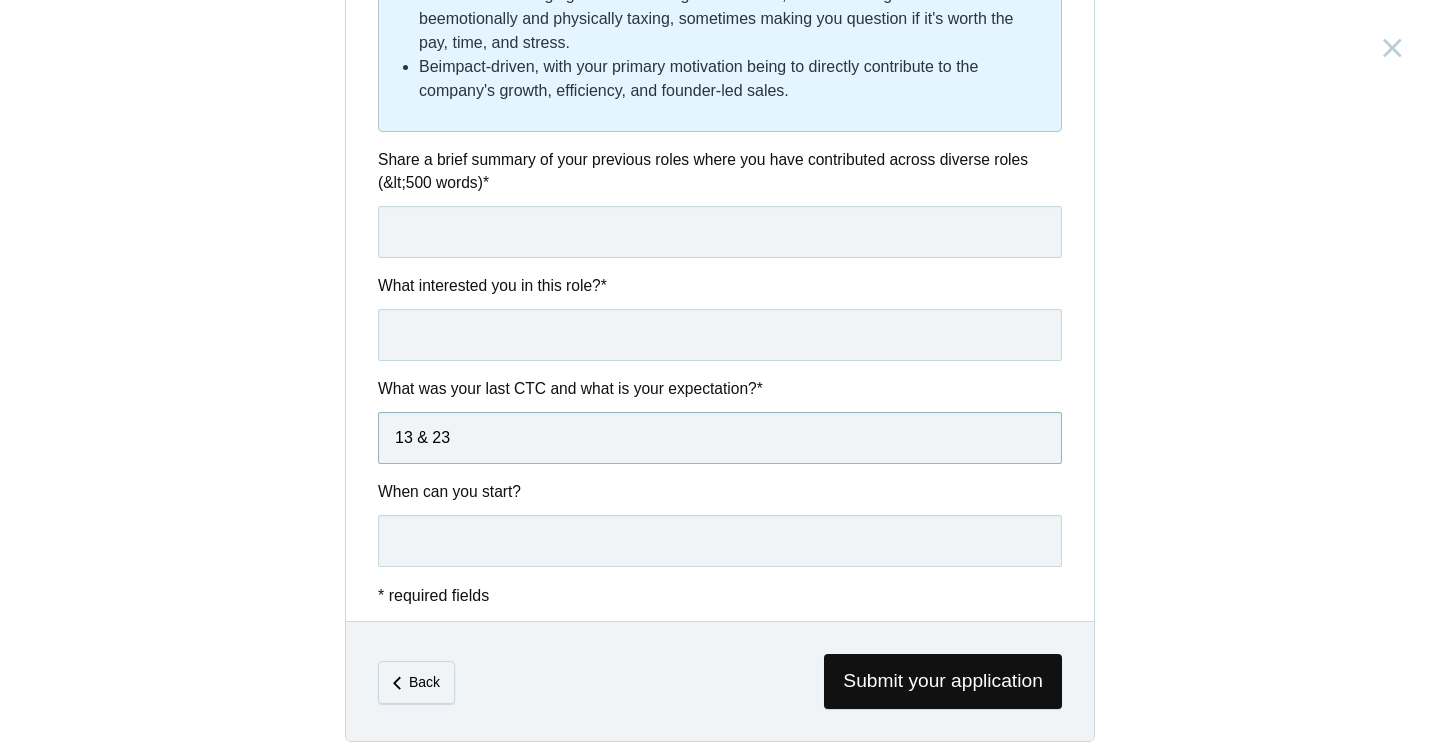 type on "13 & 23" 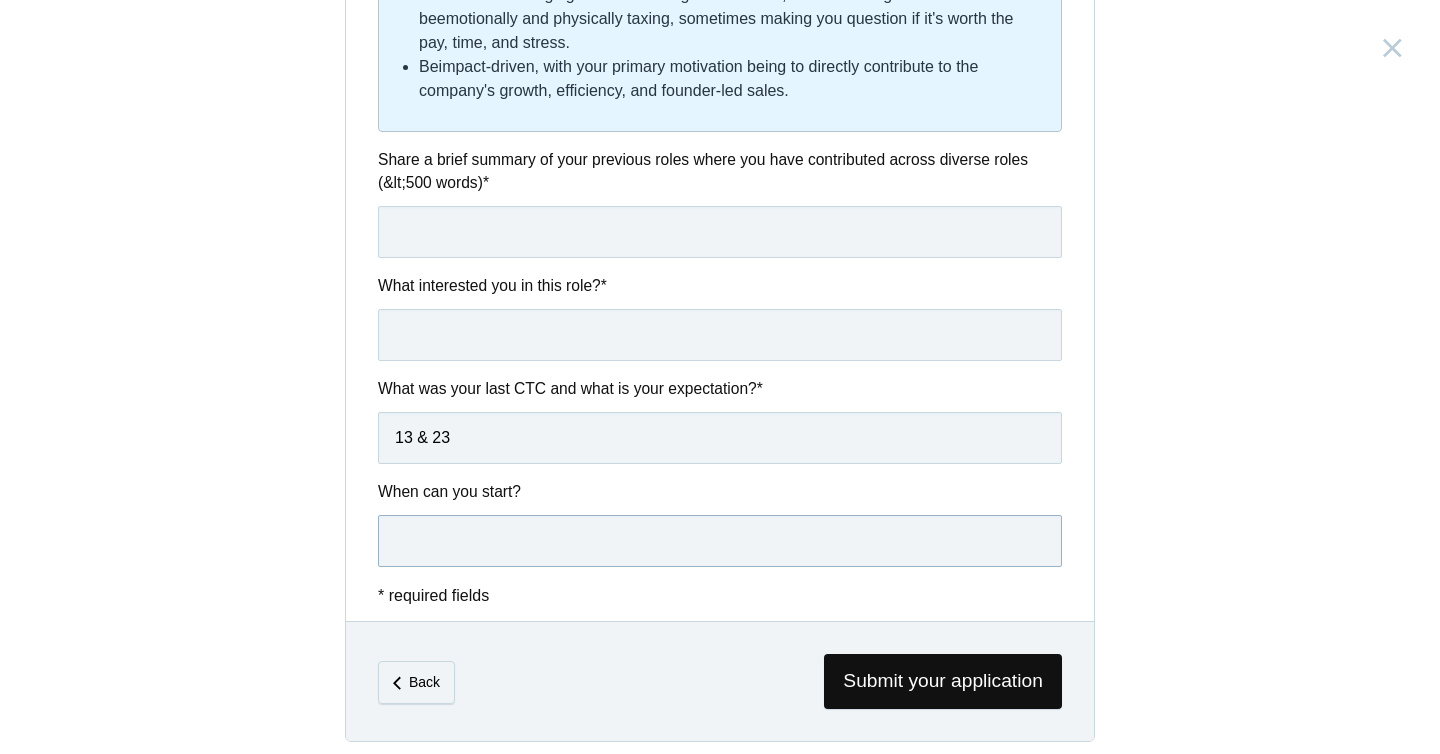 click at bounding box center [720, 541] 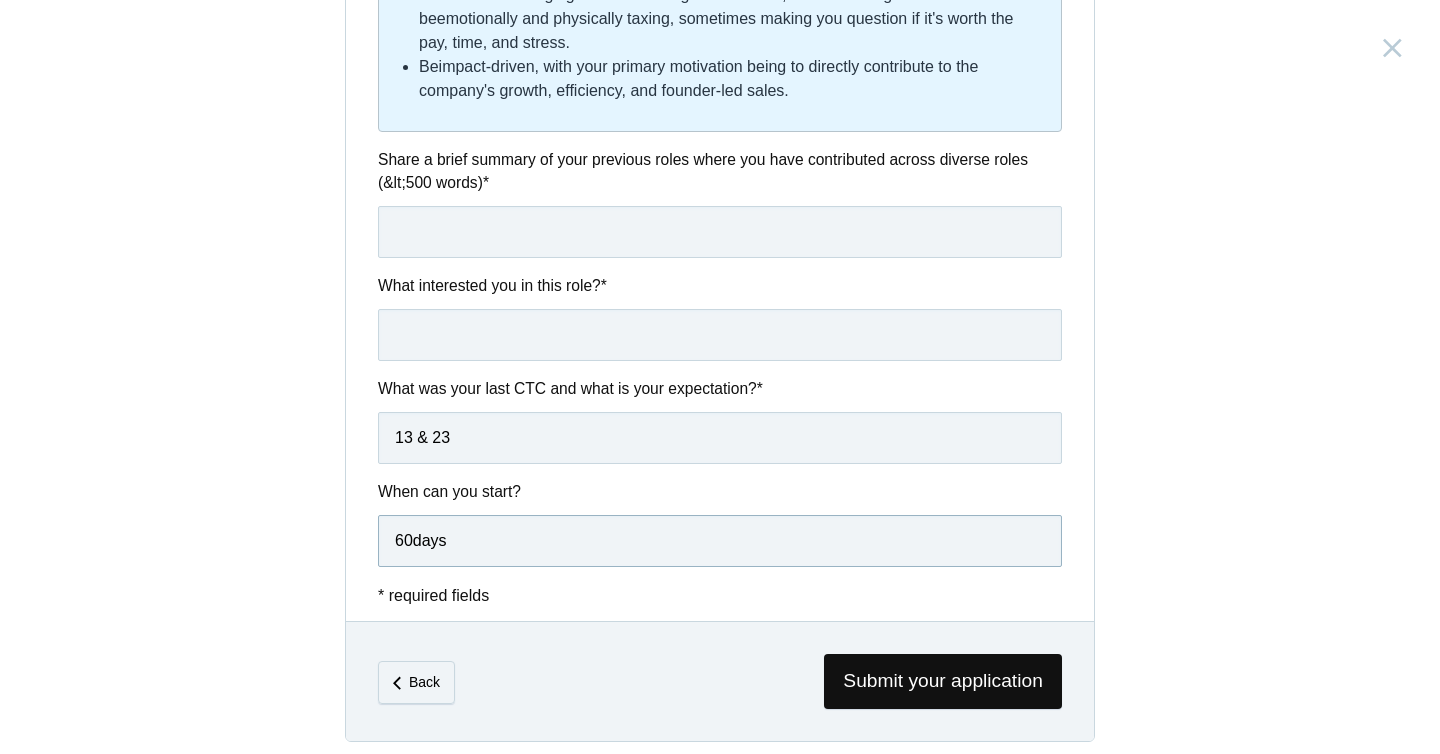 type on "60days" 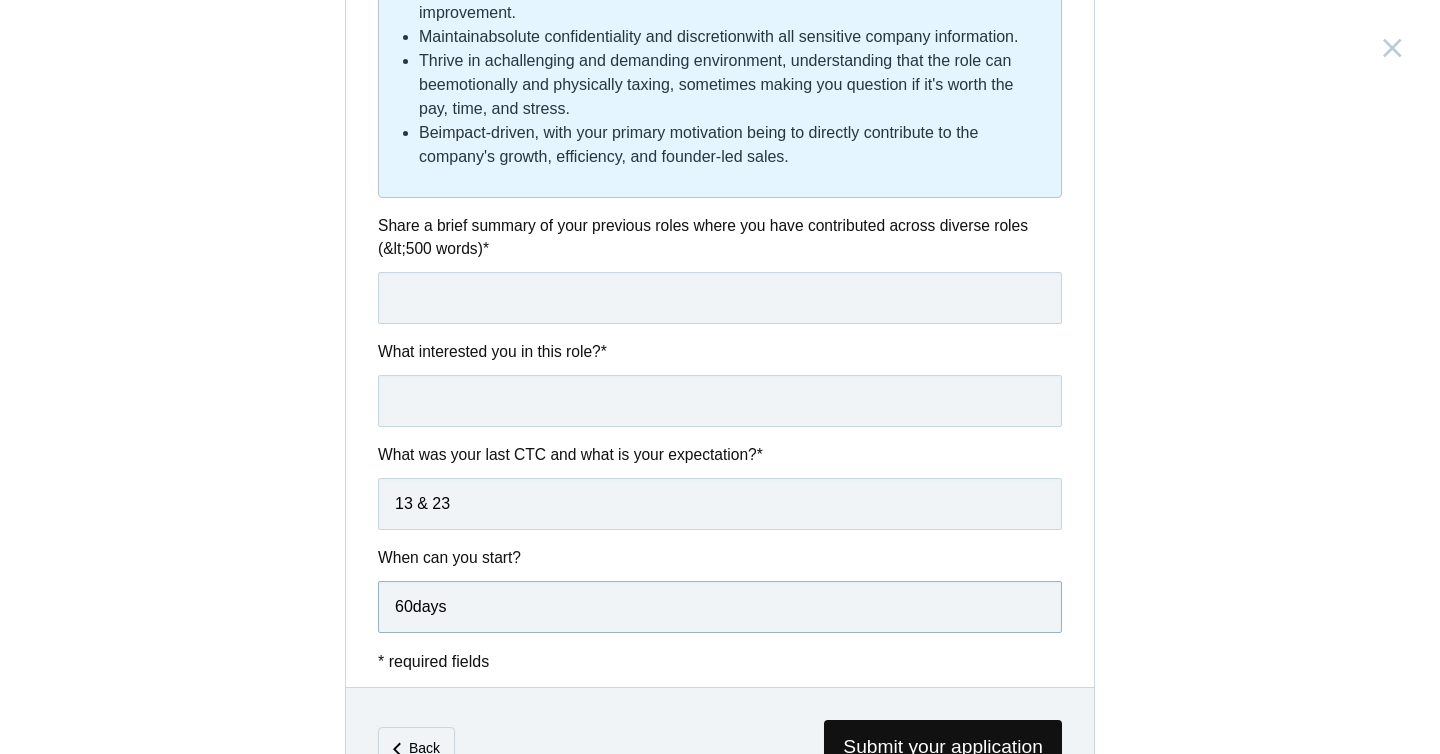 scroll, scrollTop: 1056, scrollLeft: 0, axis: vertical 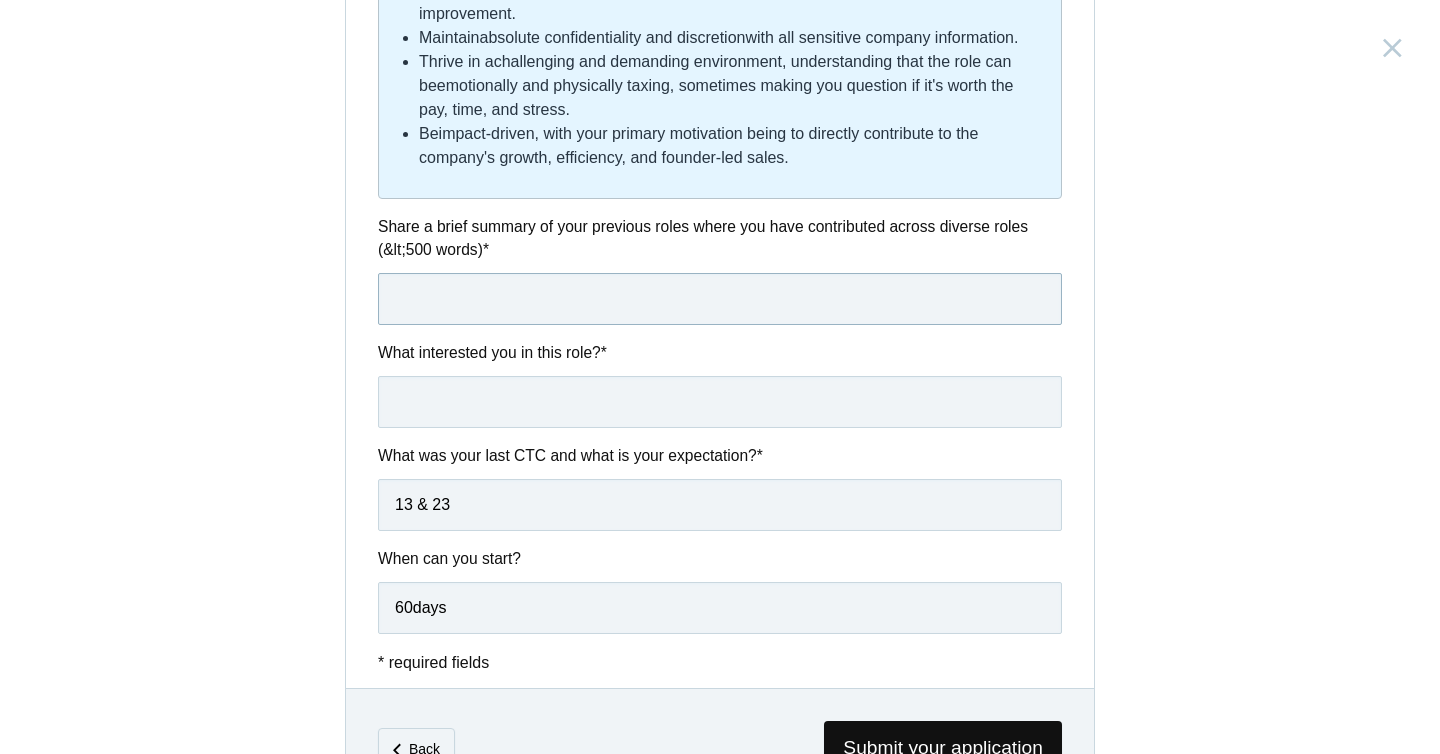 click at bounding box center [720, 299] 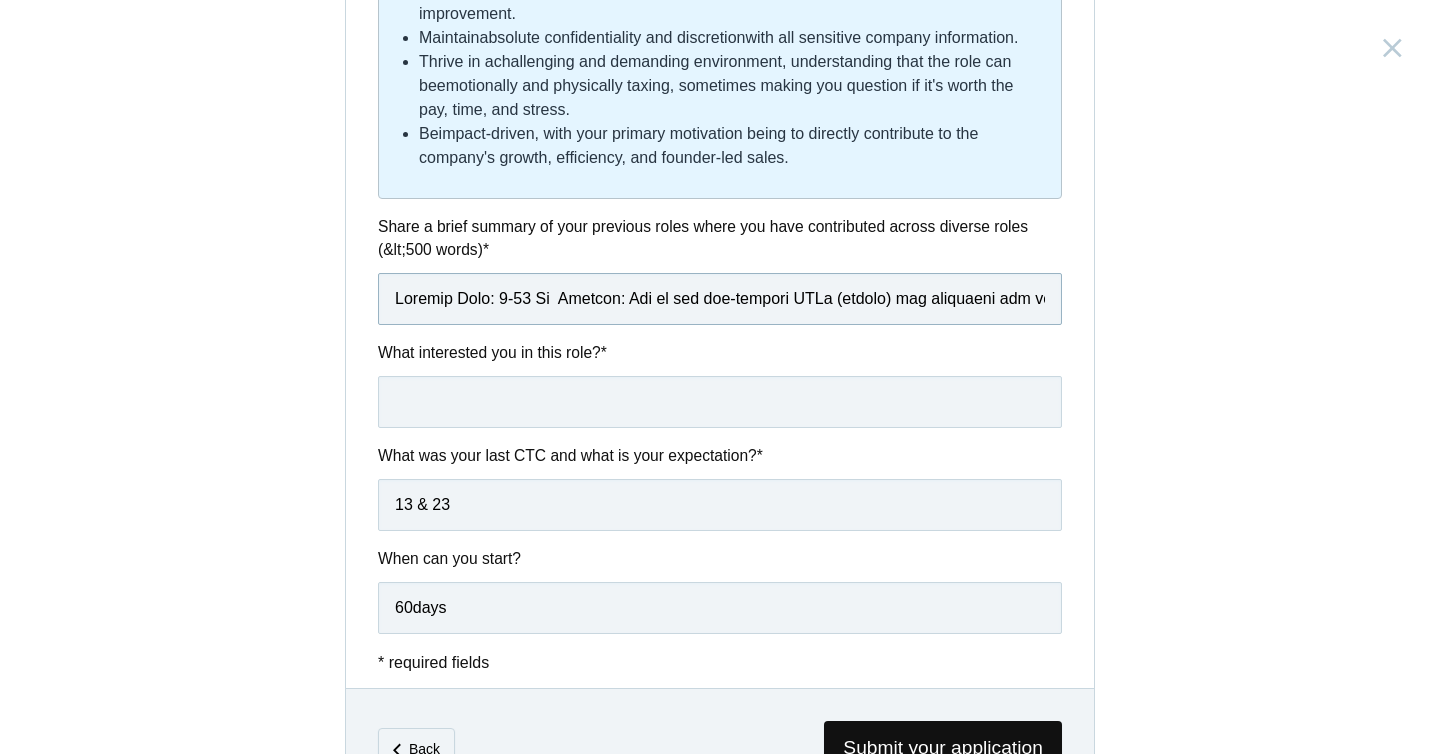 scroll, scrollTop: 0, scrollLeft: 9295, axis: horizontal 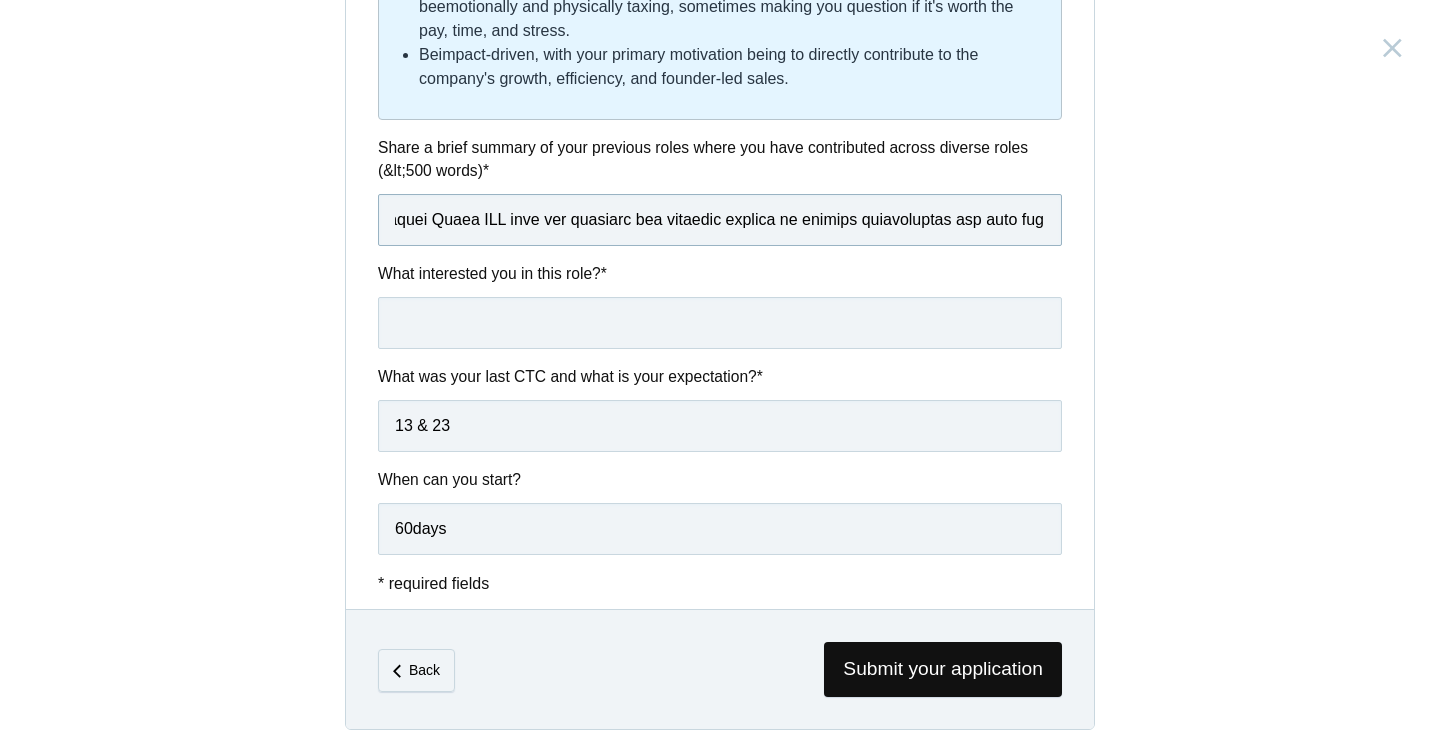 type on "Project Cost: 8-10 Cr  Summary: One of the two-wheeler OEMs (client) was launching its first electric scooter, and our company supplied the DC Fast Charger for the project. We had to build the charger from scratch as per the specifications from the client. A key aspect of this project was preparing 200 dealer locations for charger installation. I was the single point of contact for multiple teams, including Engineering, Marketing, Network Development, Sourcing, and QMS managing project tracking, production, delivery, and strategic planning. Additionally, I coordinated with internal teams to keep the project on track and ensure the timely completion of key milestones. The project also included a whitelabelled mobile app & charger management along with the charger are as per the client's needs. We also developed a tool to track the progress of the 200+ locations' and incorporated maintenance and services to track the warranty.  Key things managed in the project  Overall timeline plan [Sourcing, Logistics, Ce..." 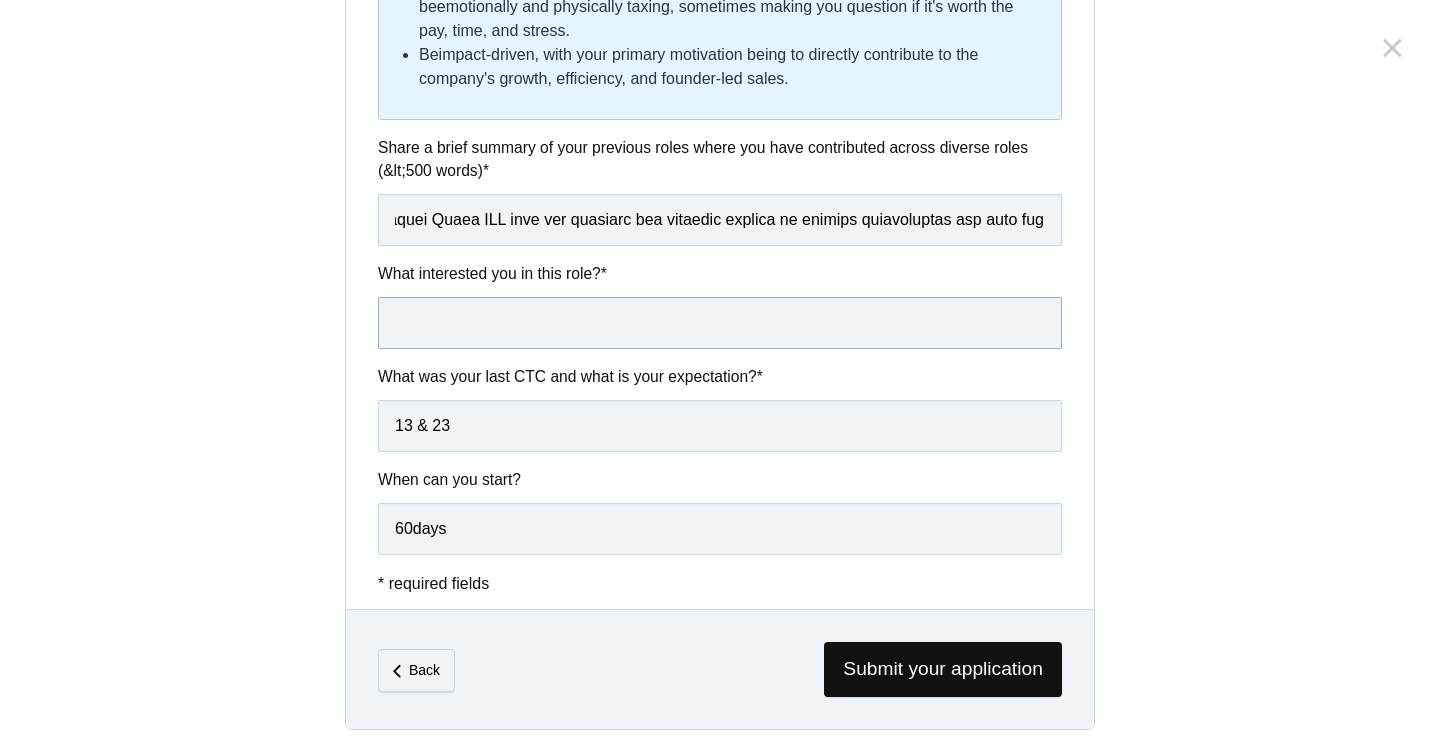 click at bounding box center [720, 323] 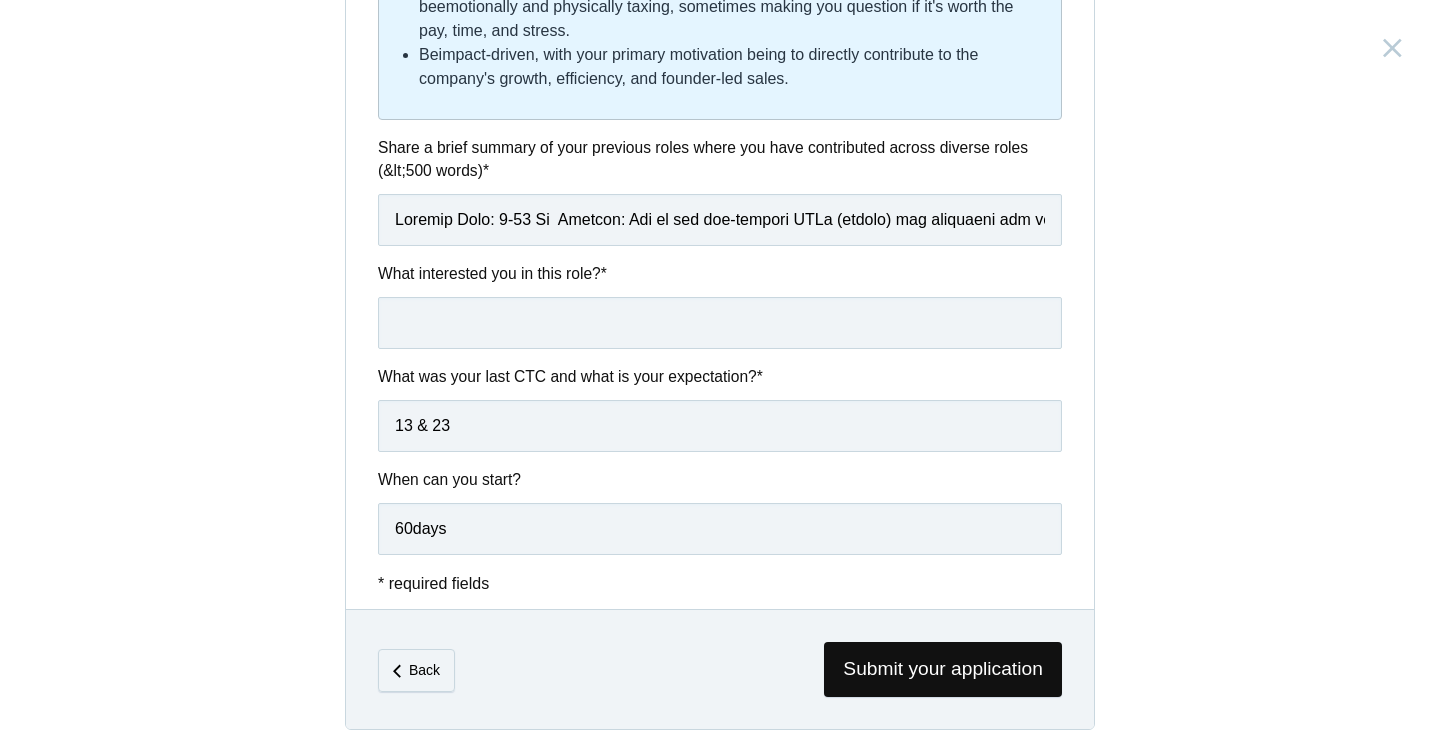 click on "Questions
By proceeding with this application, you are confirming your understanding that this role is demanding and will require you to:
Handle diverse responsibilities  across sales, marketing, admin, and executive support; these might shift frequently, needing you to adapt quickly. Embrace a  "no task is beneath me" attitude , performing any necessary task for company success, including routine administrative duties. Operate with  high autonomy and proactivity , identifying problems and proposing solutions independently without constant direction. Exhibit  time zone and schedule flexibility , as work hours may extend beyond a typical 9-to-5 to align with the founder's schedule. Be present in the office every workday  to ensure seamless collaboration and integration with the team. Be open to  direct and frequent feedback Maintain  Thrive in a  Be  impact-driven *" at bounding box center (720, 41) 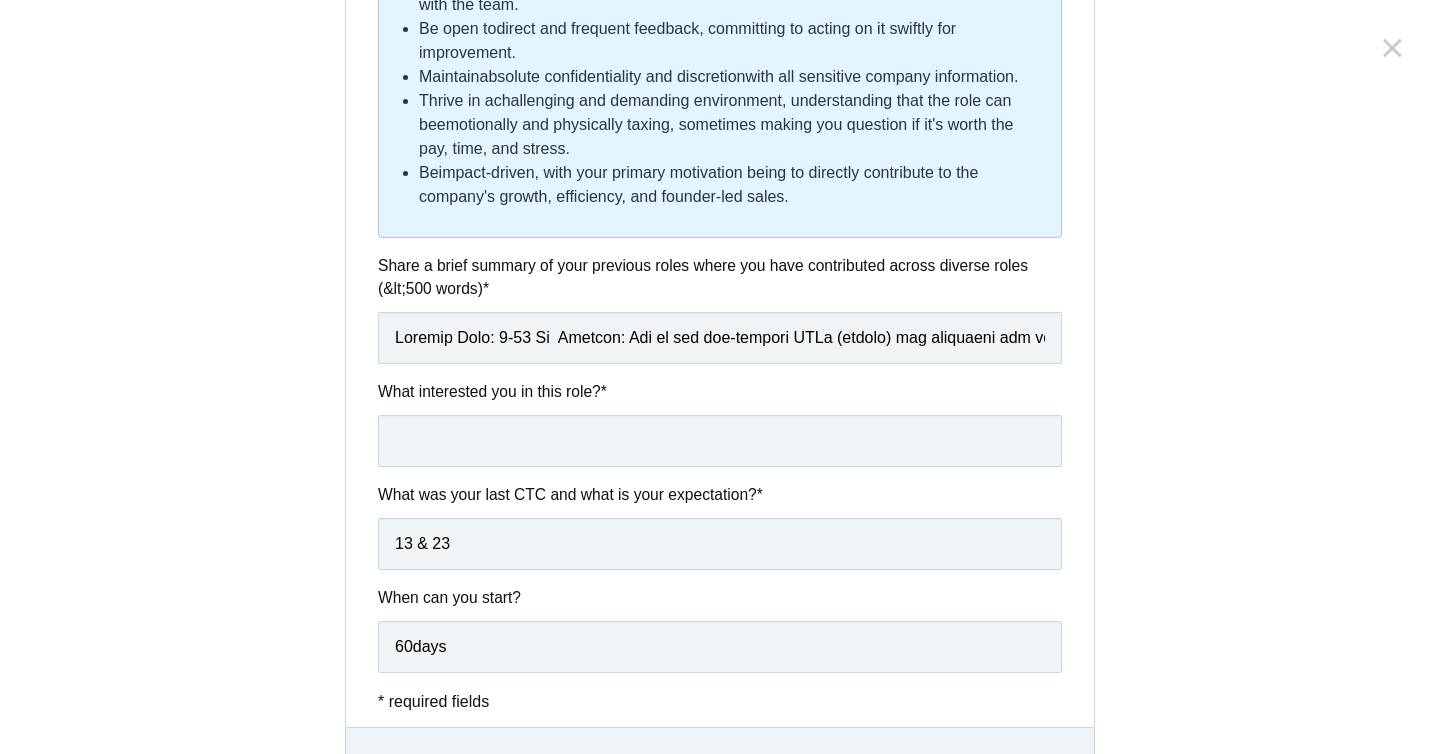 scroll, scrollTop: 1063, scrollLeft: 0, axis: vertical 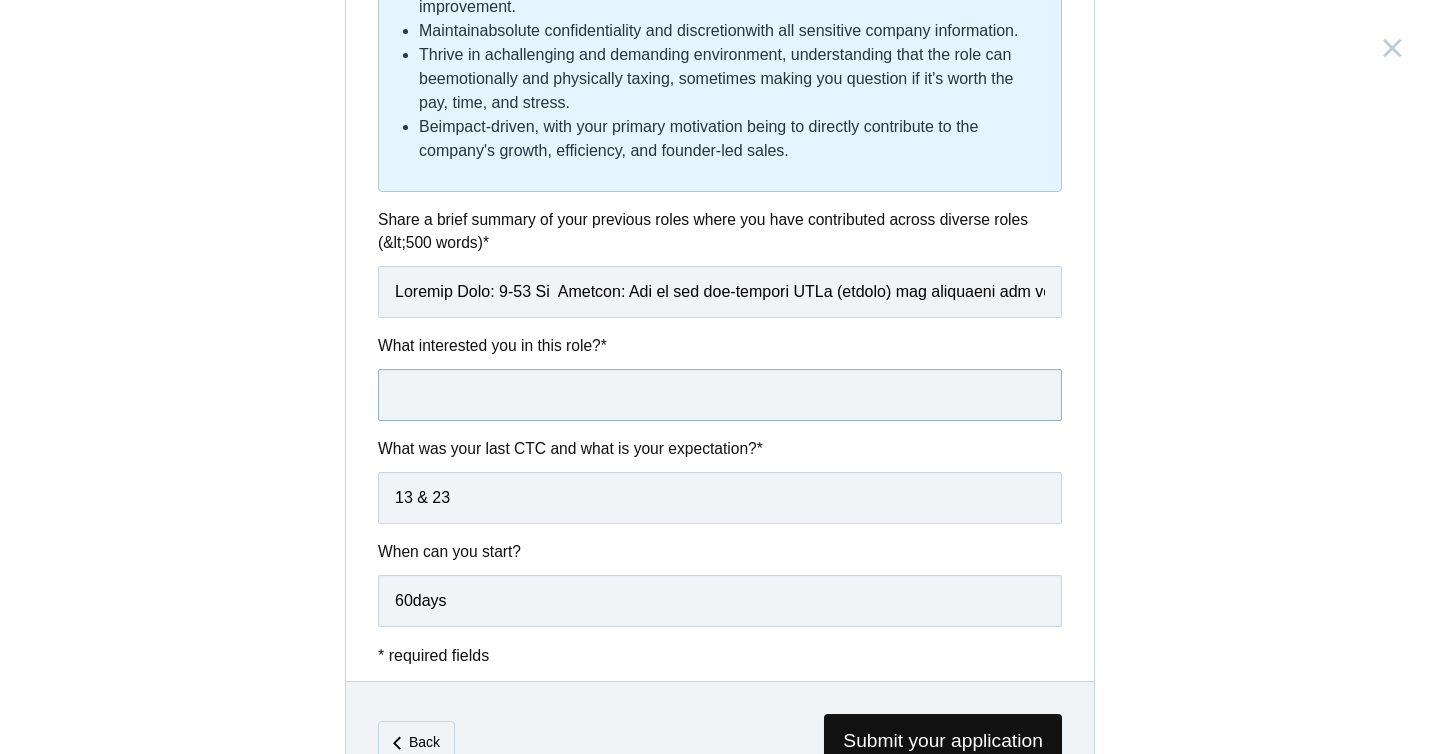 click at bounding box center (720, 395) 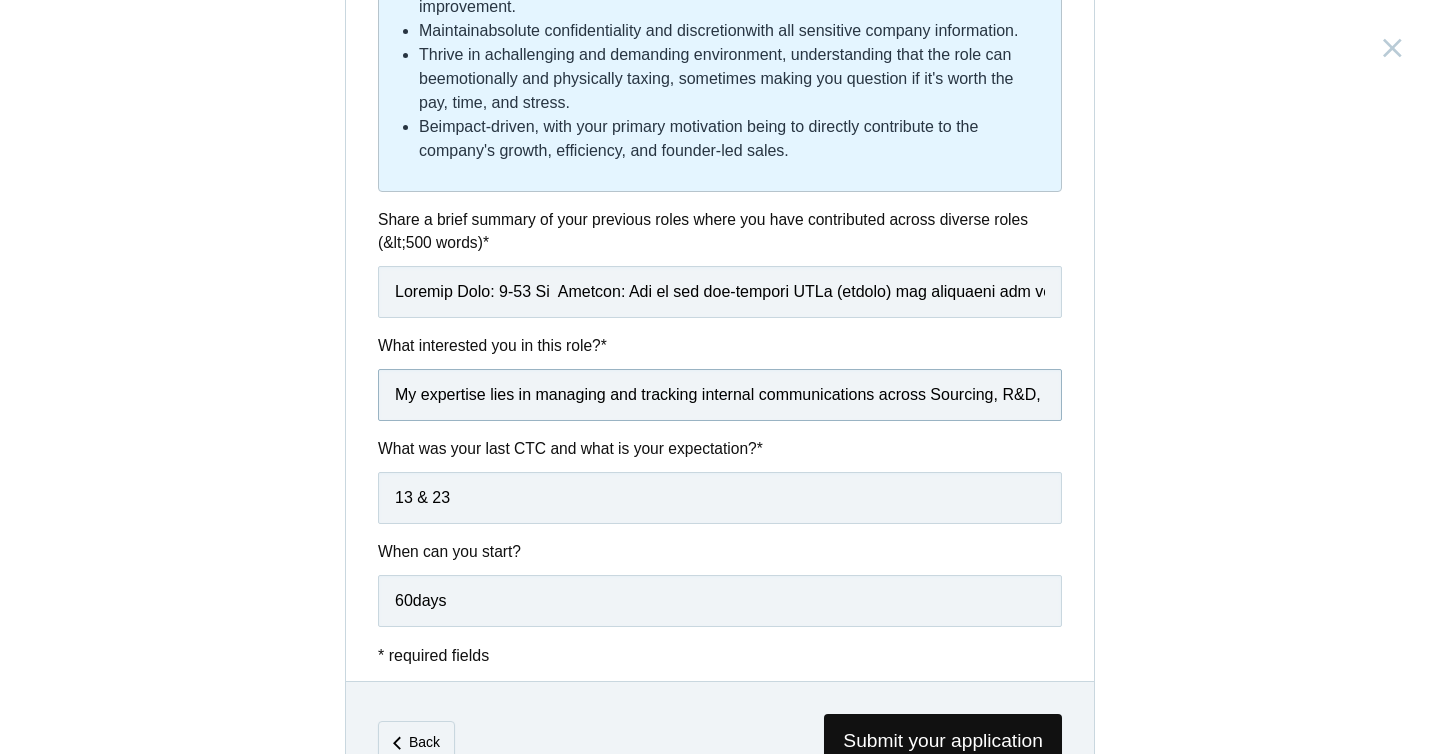 scroll, scrollTop: 0, scrollLeft: 3730, axis: horizontal 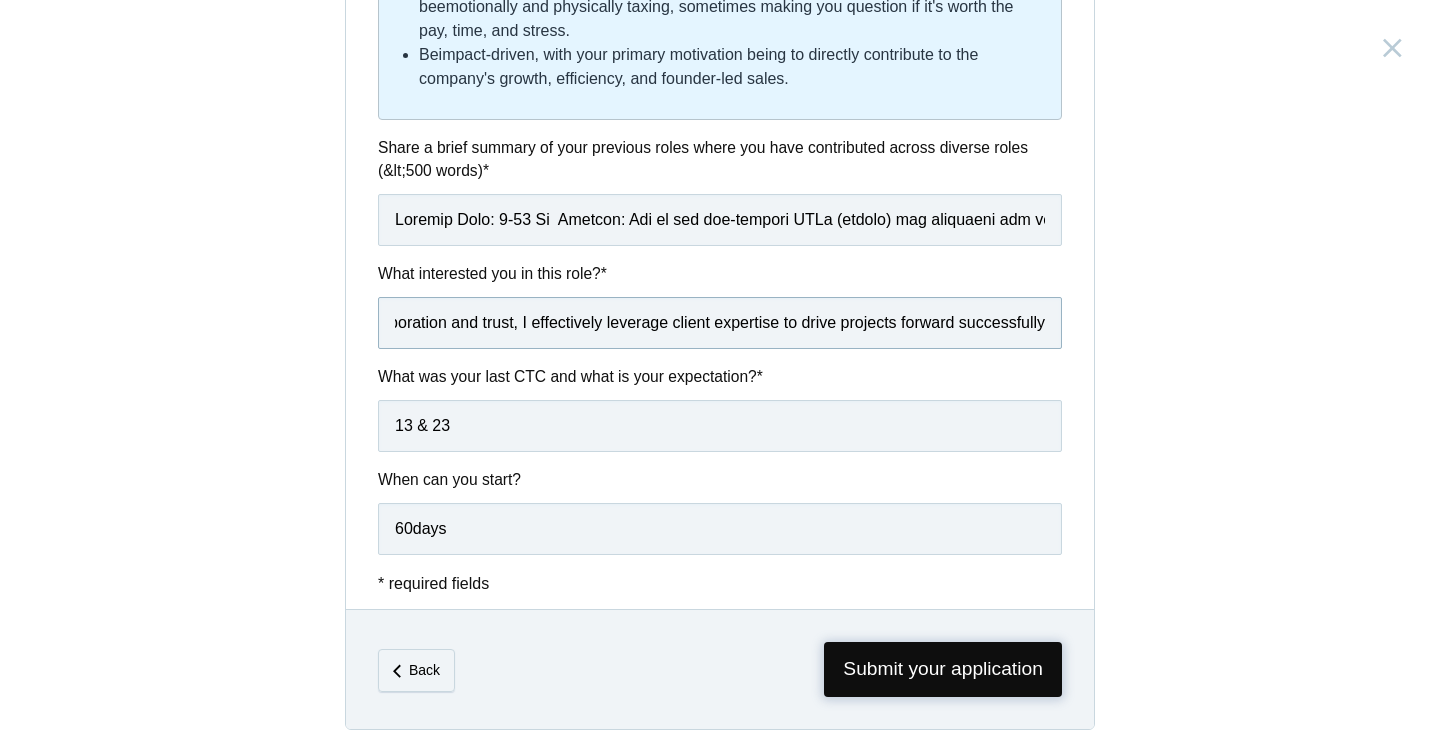 type on "My expertise lies in managing and tracking internal communications across Sourcing, R&D, and Plant teams to ensure milestones are met and queries are resolved promptly. I excel at planning comprehensive project timelines with key stakeholders, identifying bottlenecks early, and implementing effective solutions to keep projects on schedule.  Additionally, I am skilled in client engagement, presenting clear solutions to challenges, communicating risks transparently, and securing client support. By building strong collaboration and trust, I effectively leverage client expertise to drive projects forward successfully" 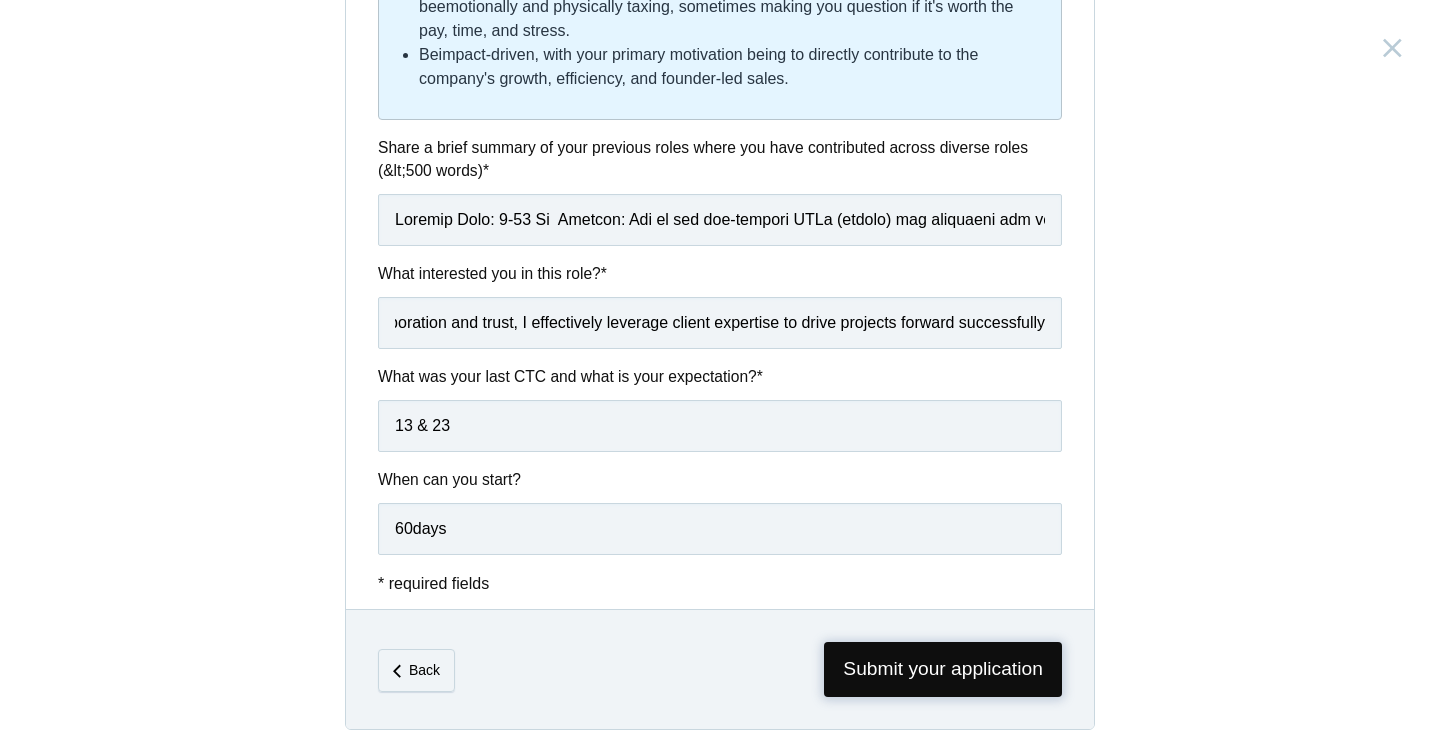 click on "Submit your application" at bounding box center [943, 669] 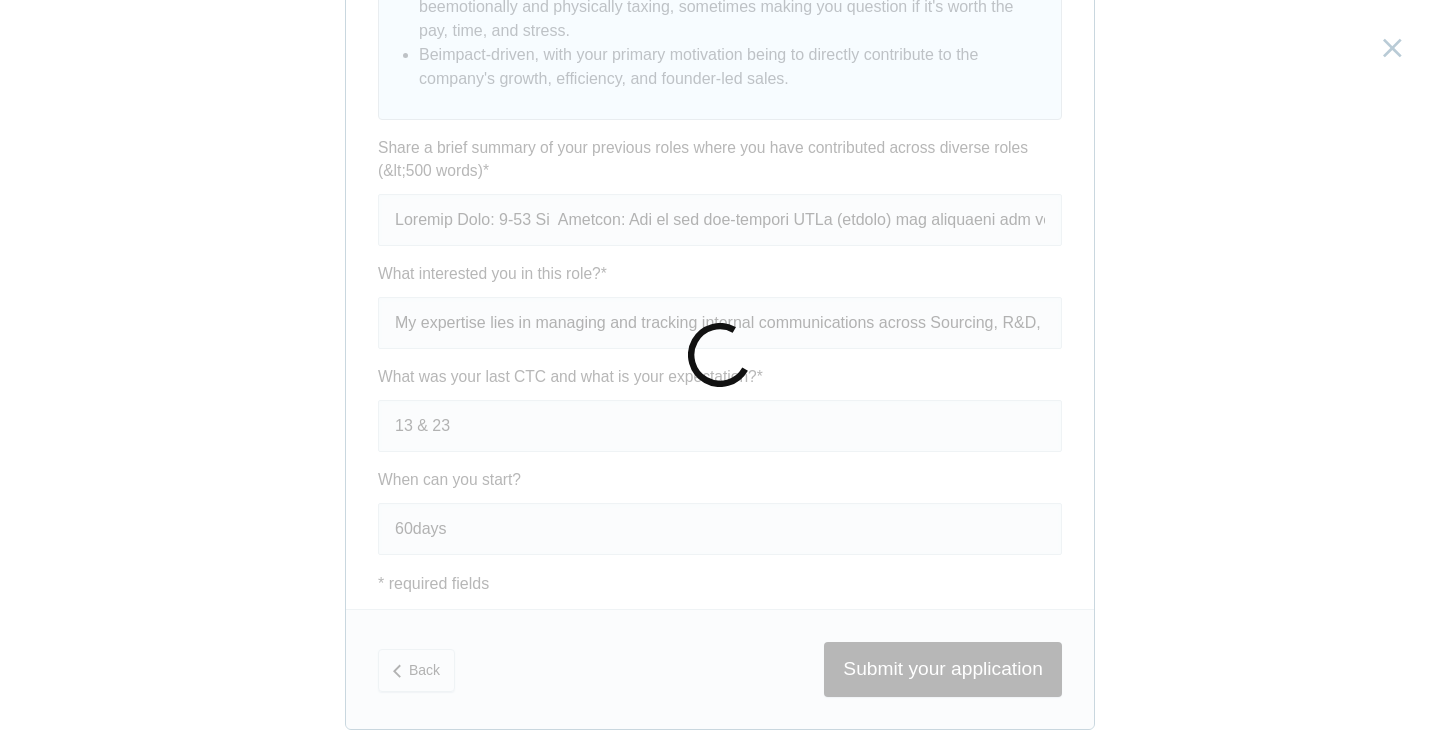 scroll, scrollTop: 0, scrollLeft: 0, axis: both 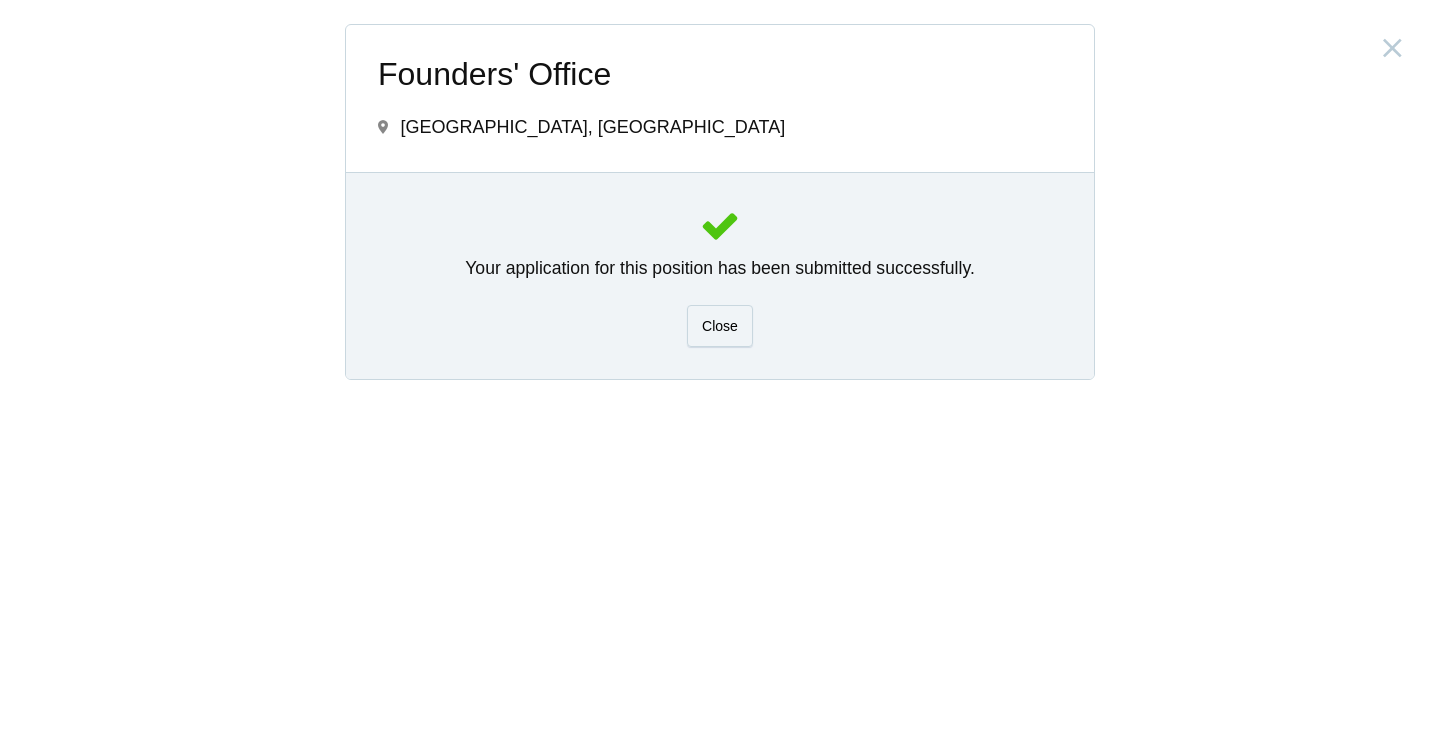 click on "Your application for this position has been submitted successfully.
Close" at bounding box center (720, 275) 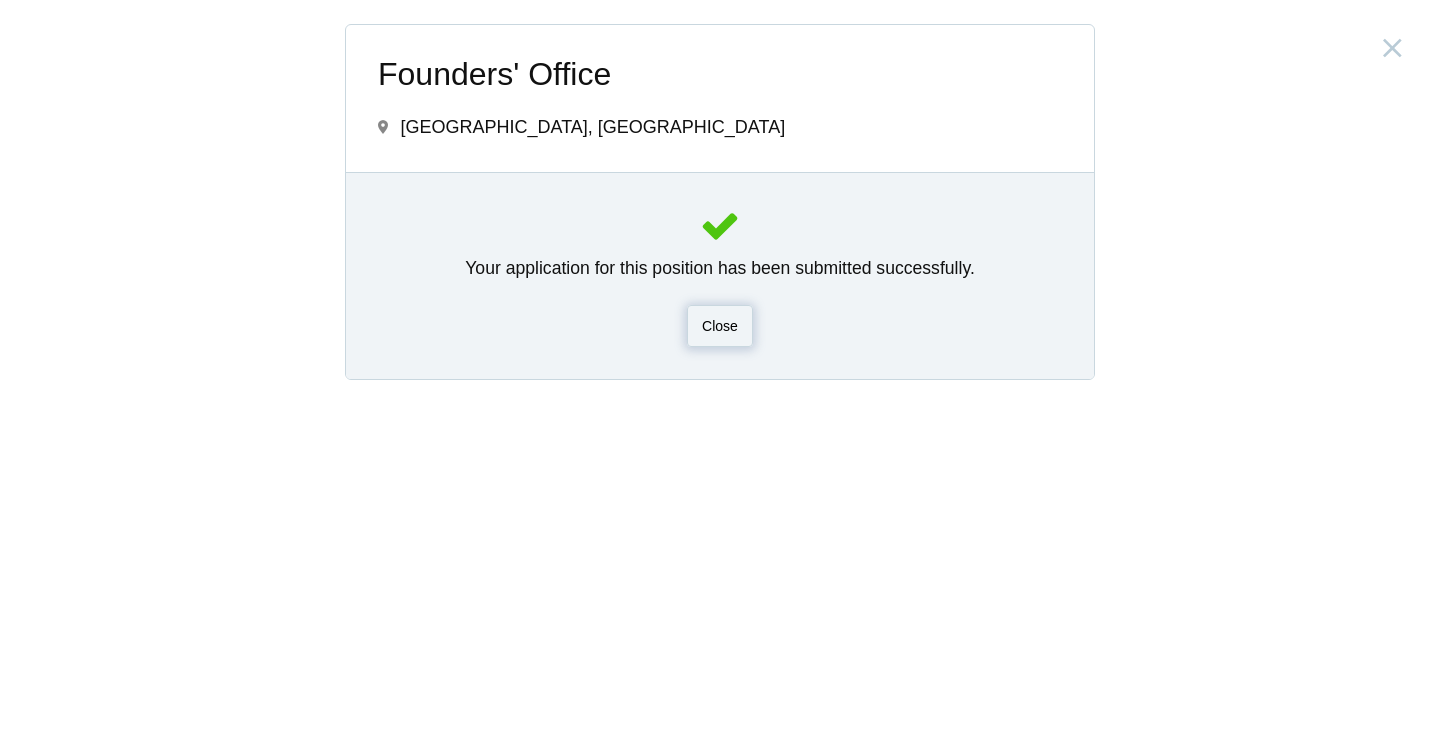 click on "Close" at bounding box center [720, 326] 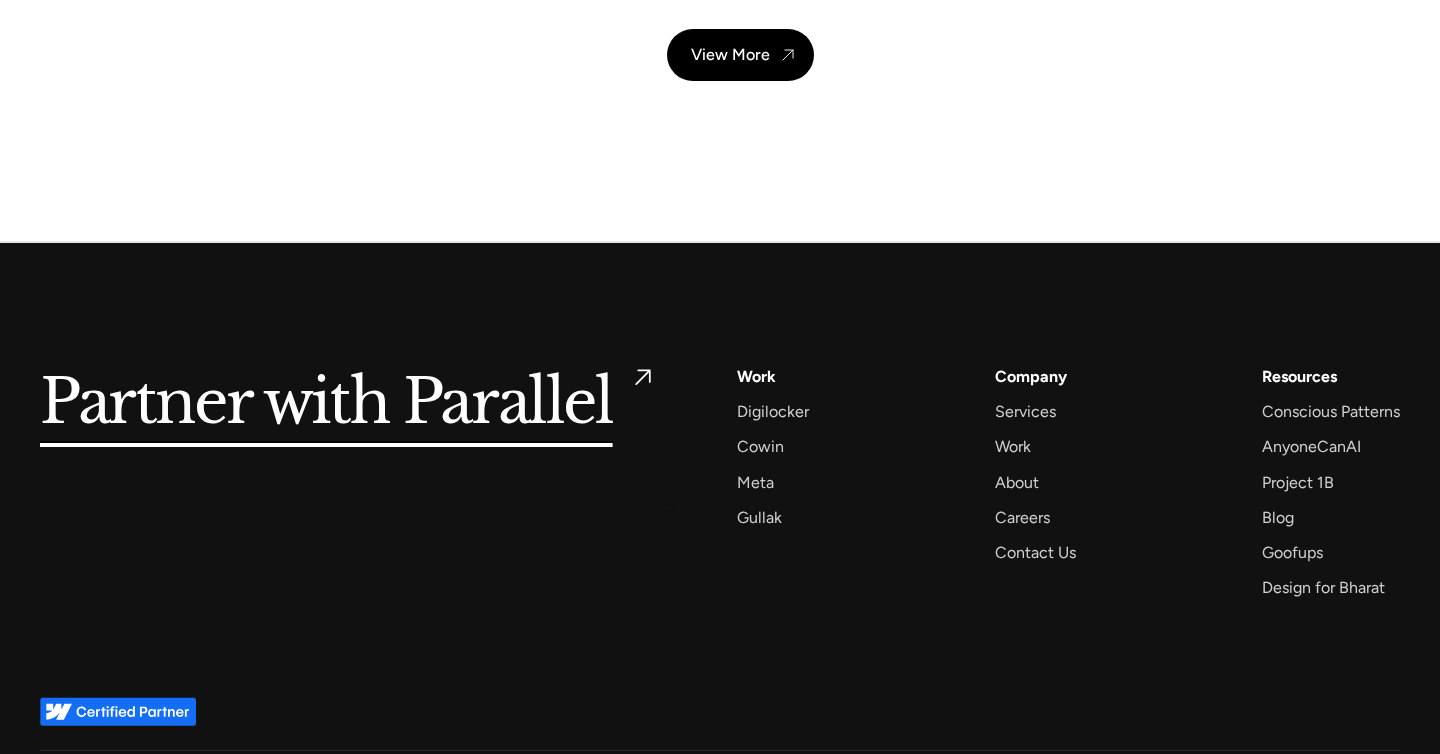 scroll, scrollTop: 7181, scrollLeft: 0, axis: vertical 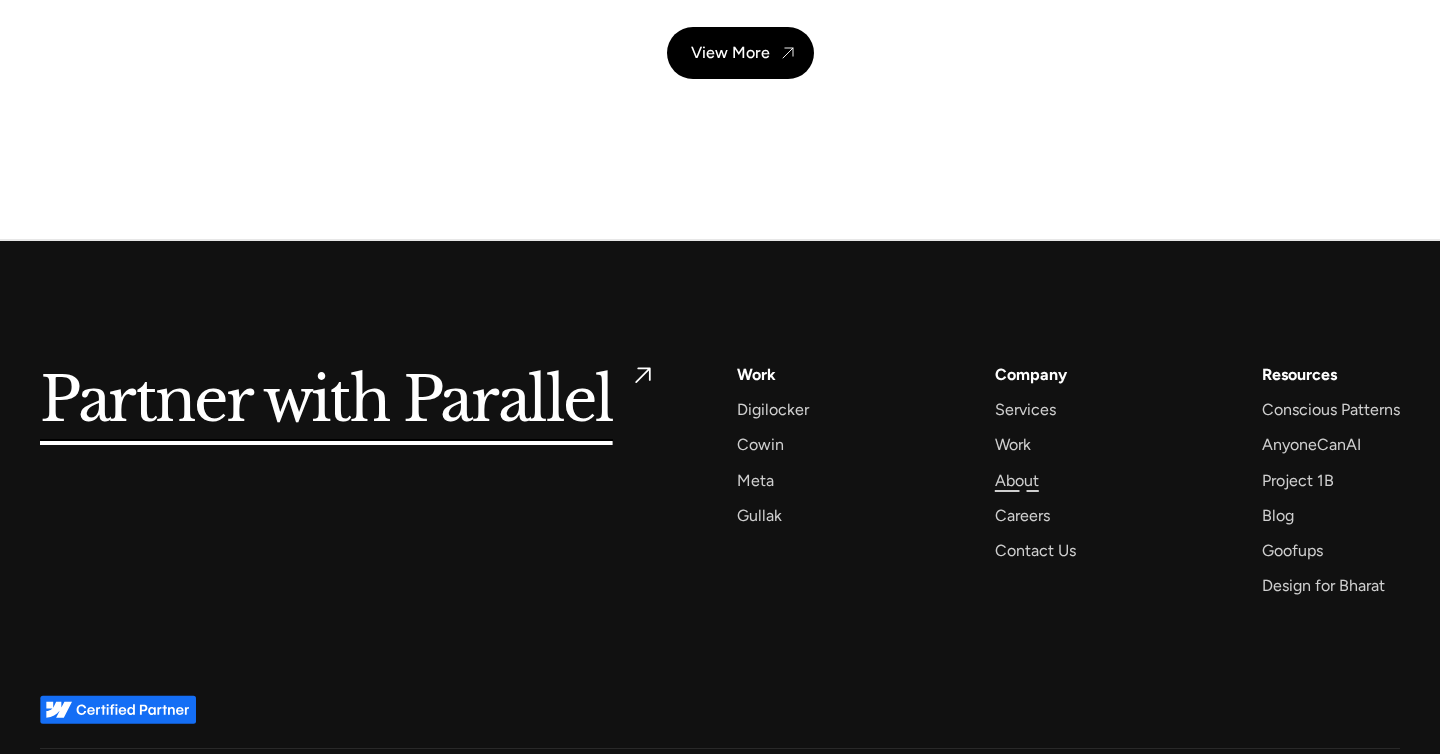 click on "About" at bounding box center (1017, 480) 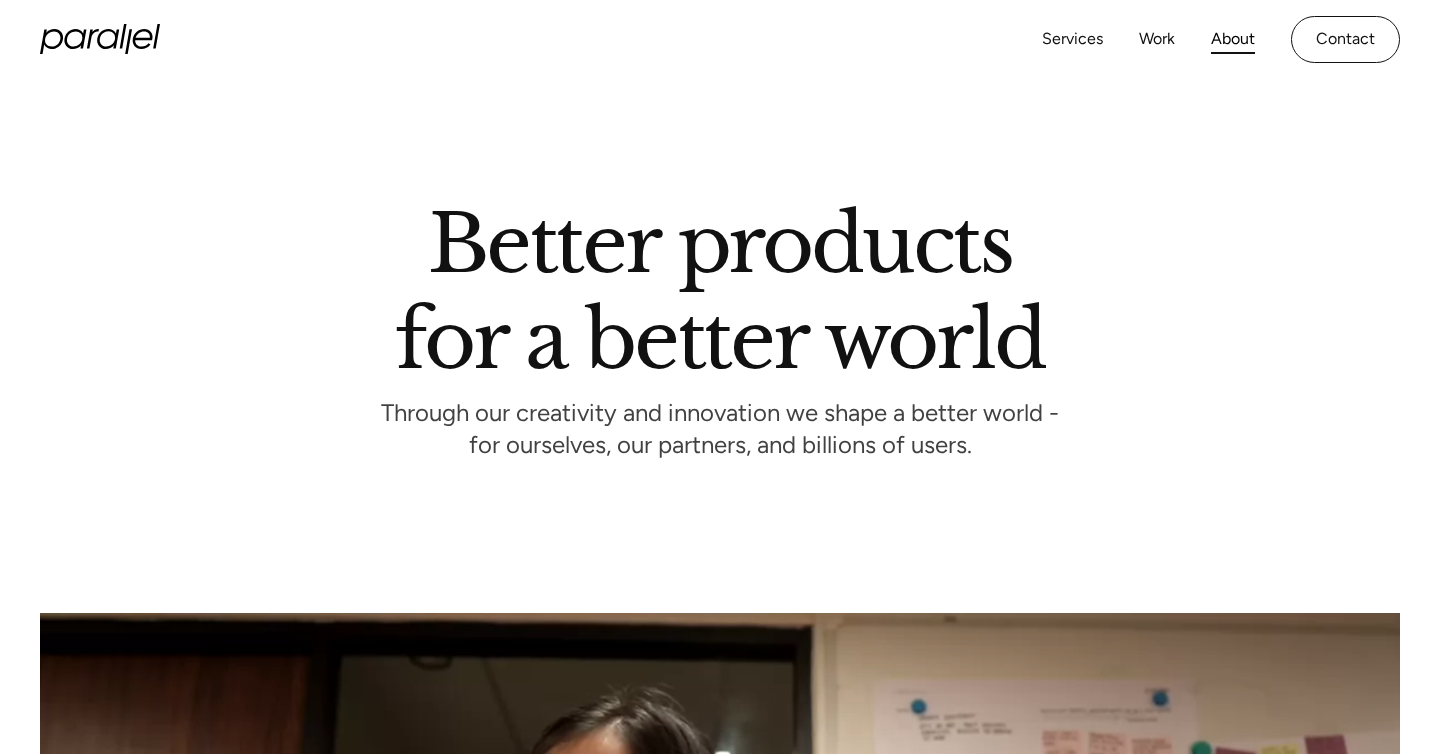 scroll, scrollTop: 0, scrollLeft: 0, axis: both 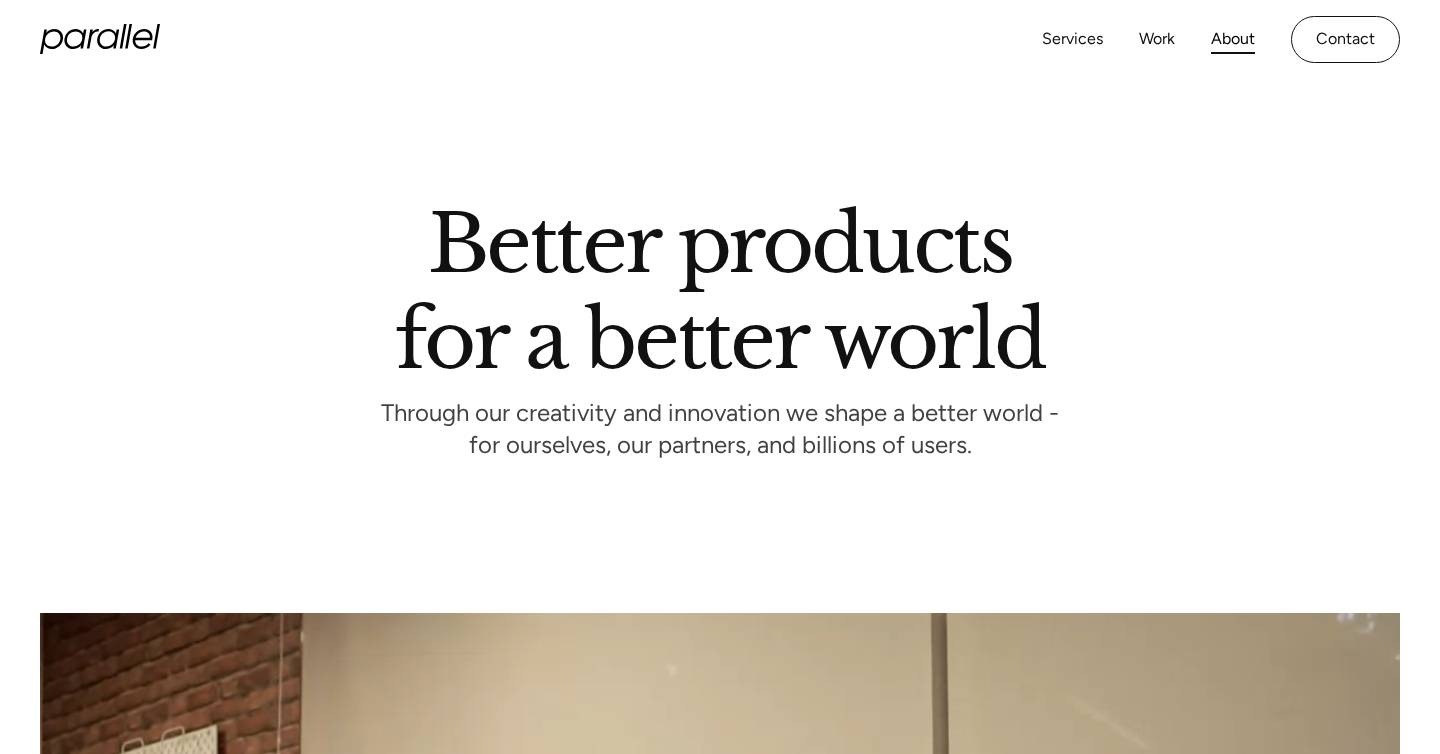 click 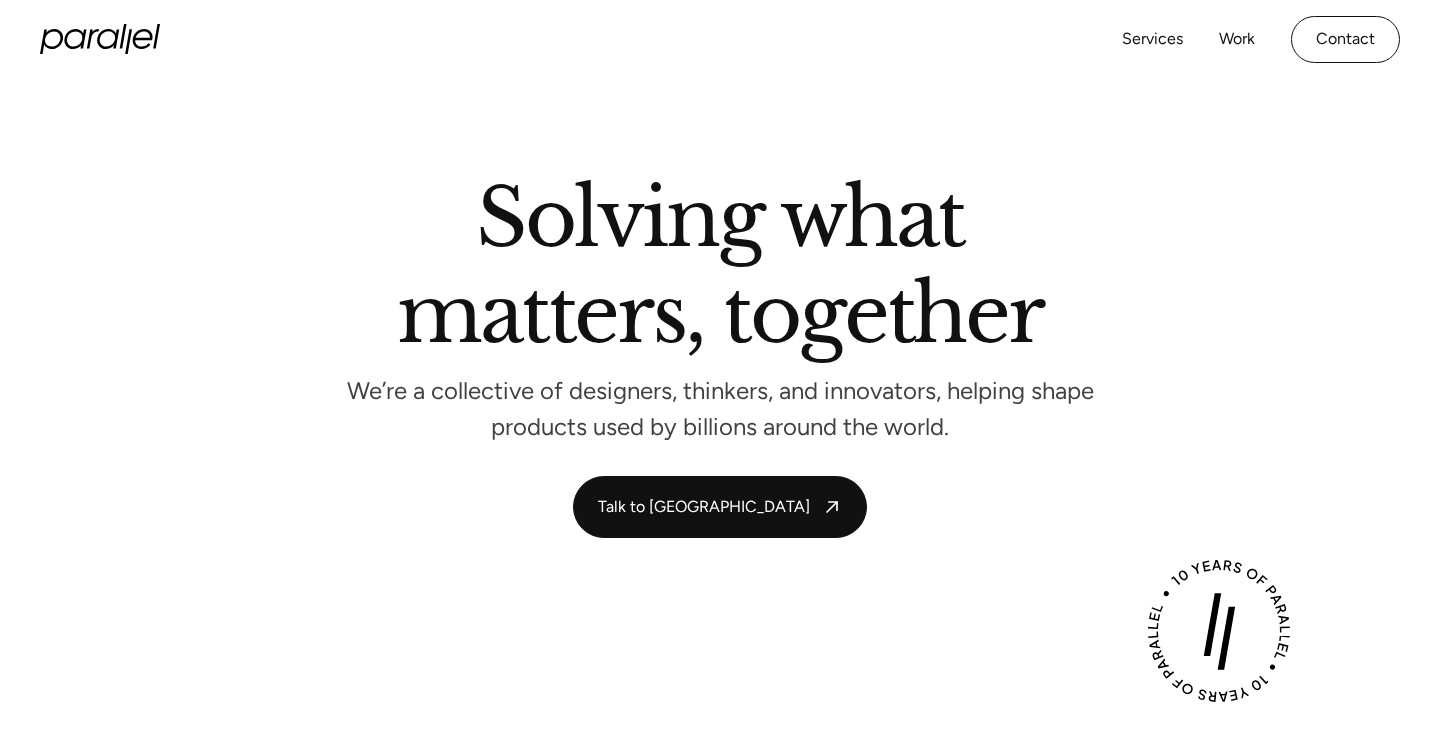 scroll, scrollTop: 0, scrollLeft: 0, axis: both 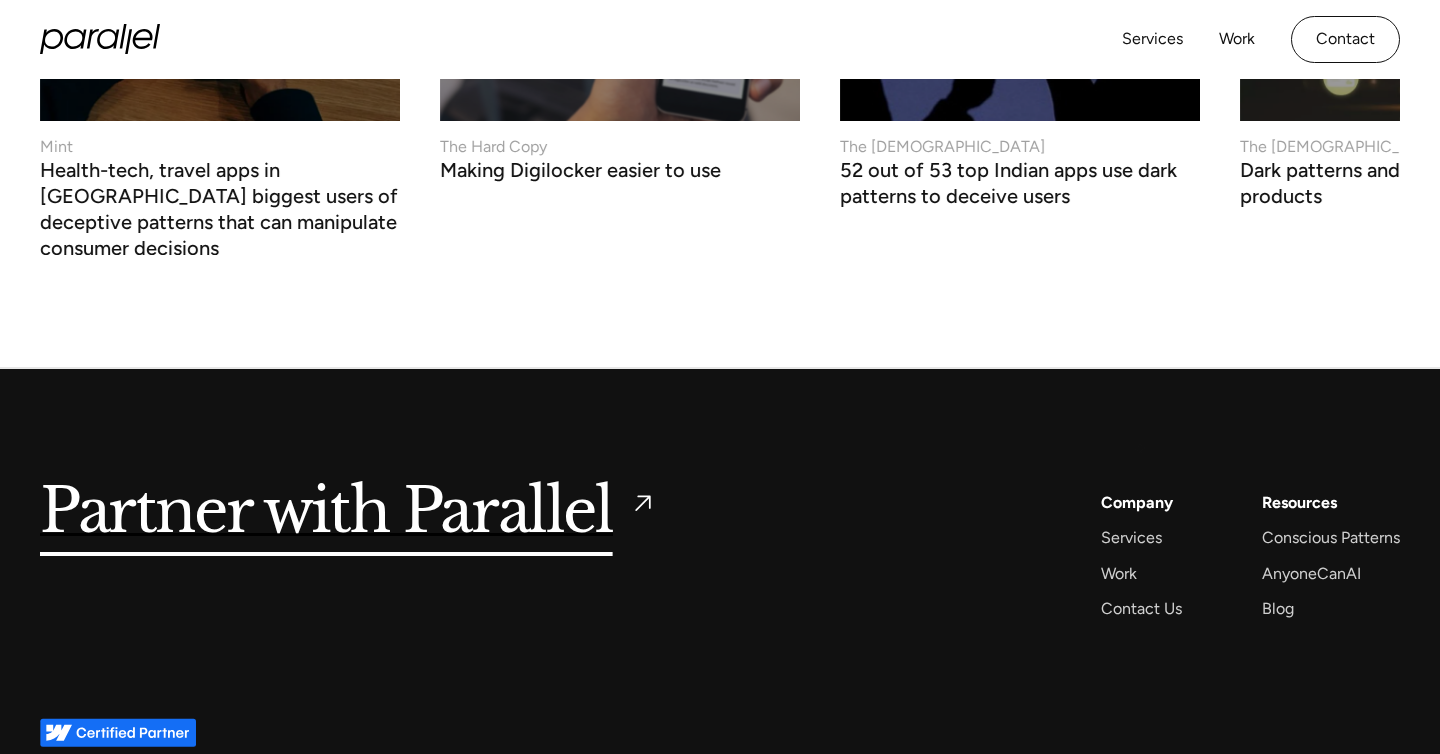 click on "Company" at bounding box center [1137, 502] 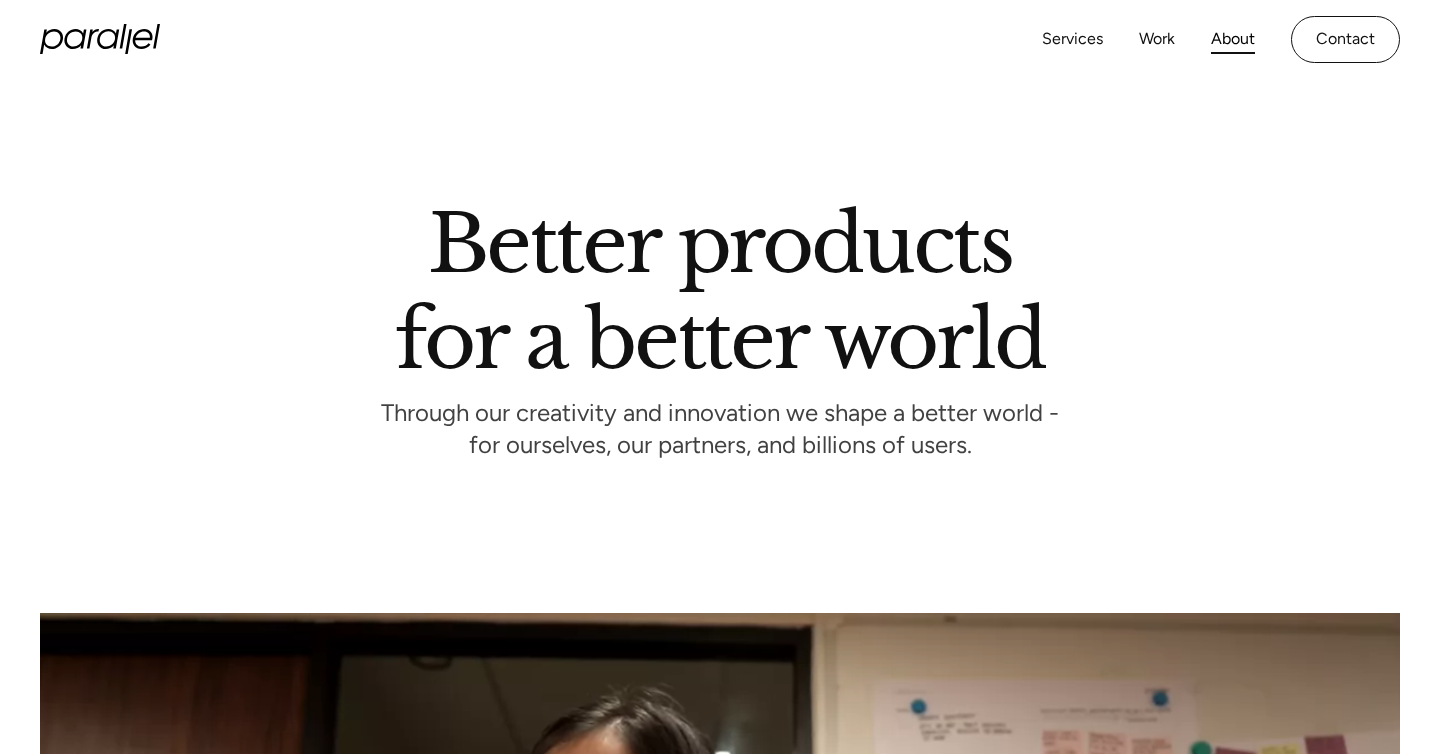 scroll, scrollTop: 0, scrollLeft: 0, axis: both 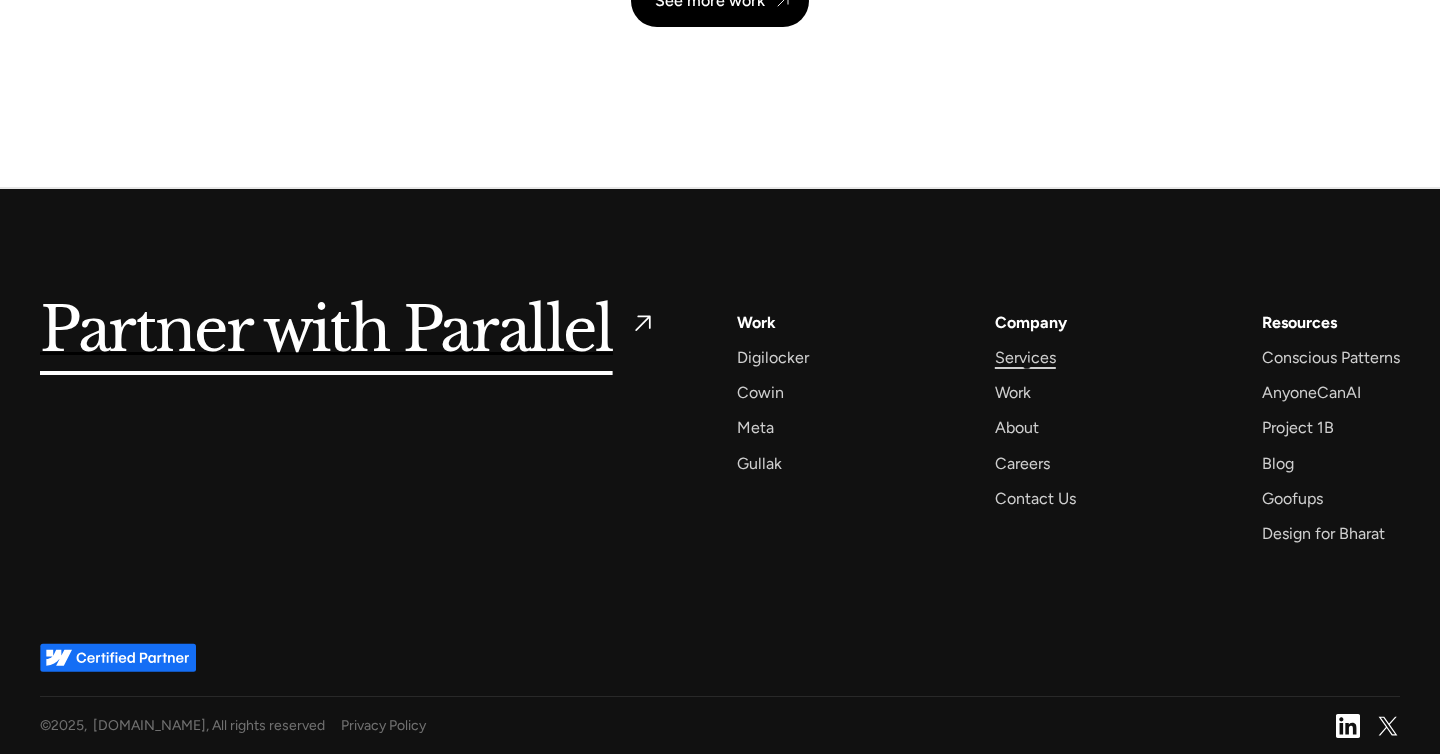 click on "Services" at bounding box center (1025, 357) 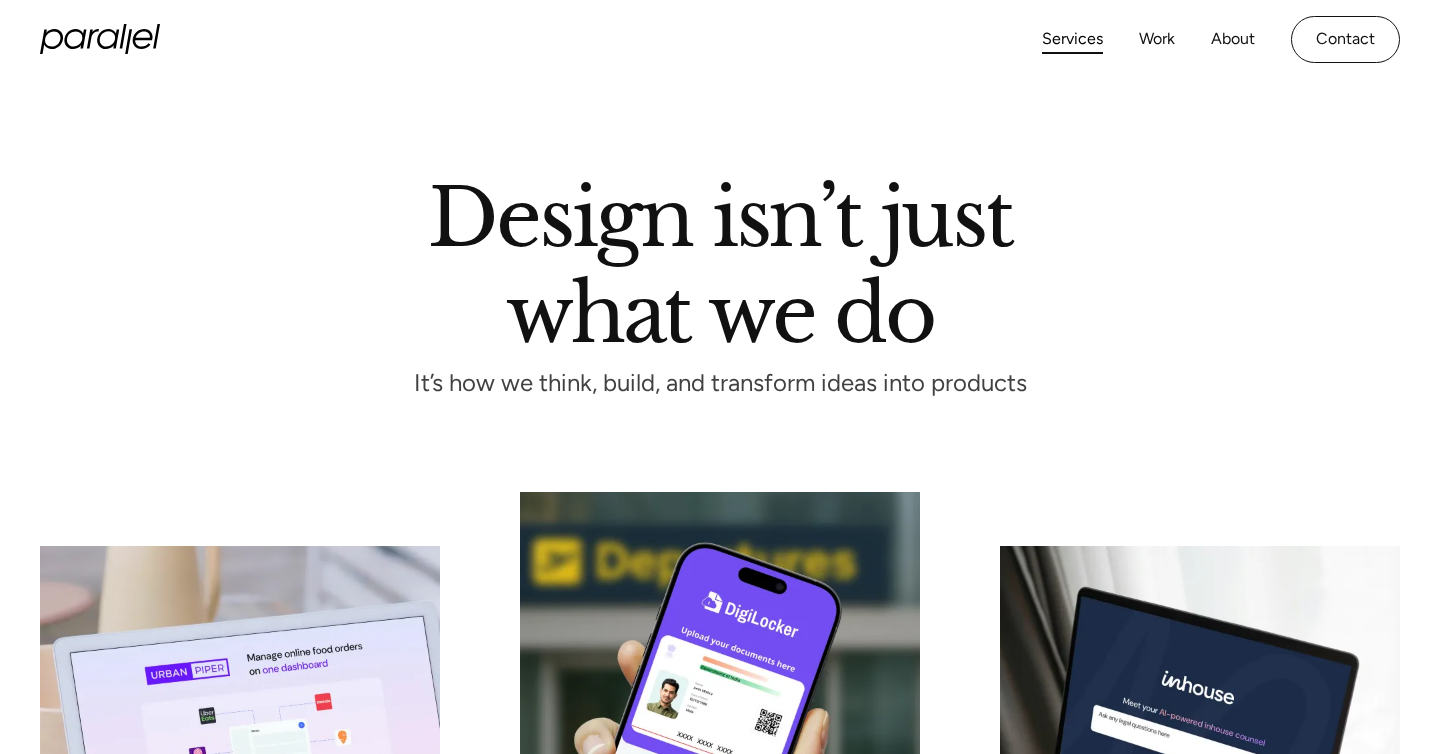scroll, scrollTop: 0, scrollLeft: 0, axis: both 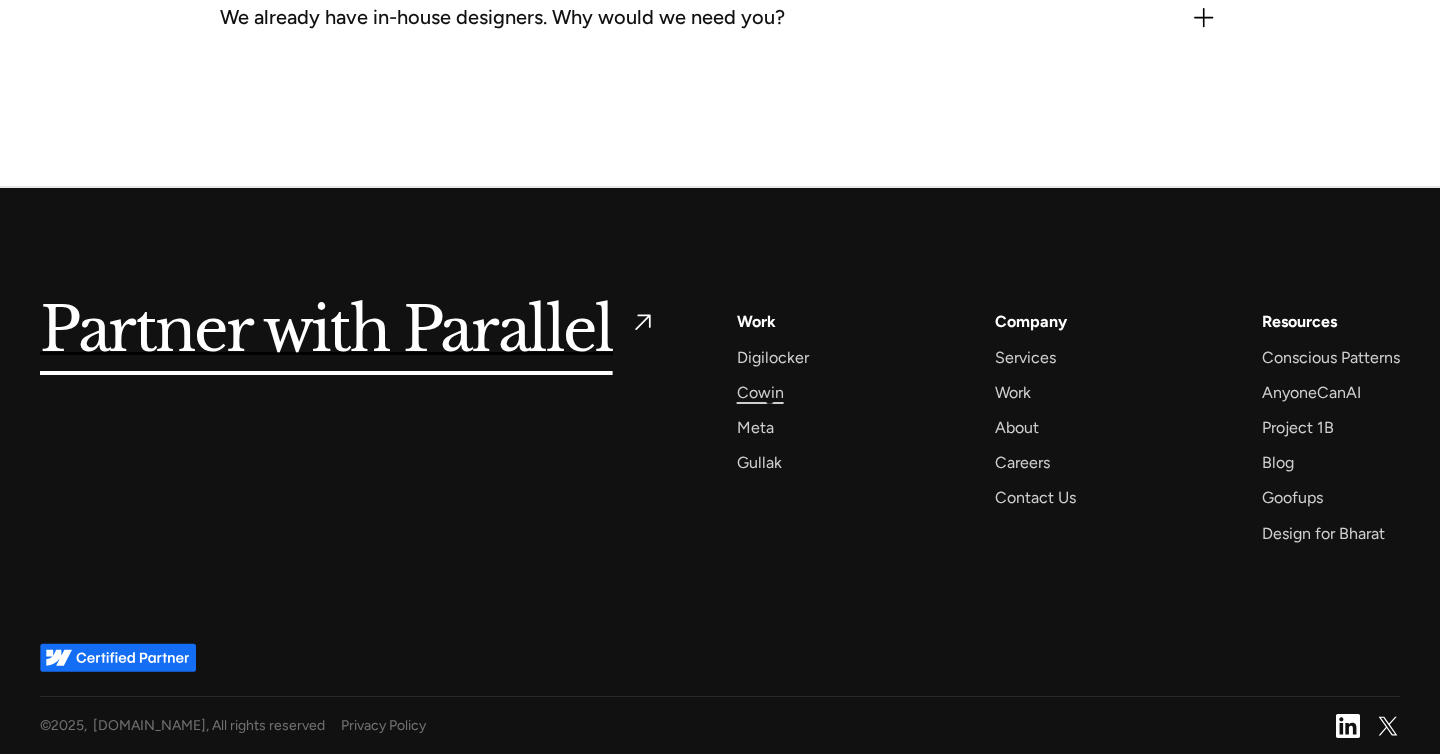 click on "Cowin" at bounding box center (760, 392) 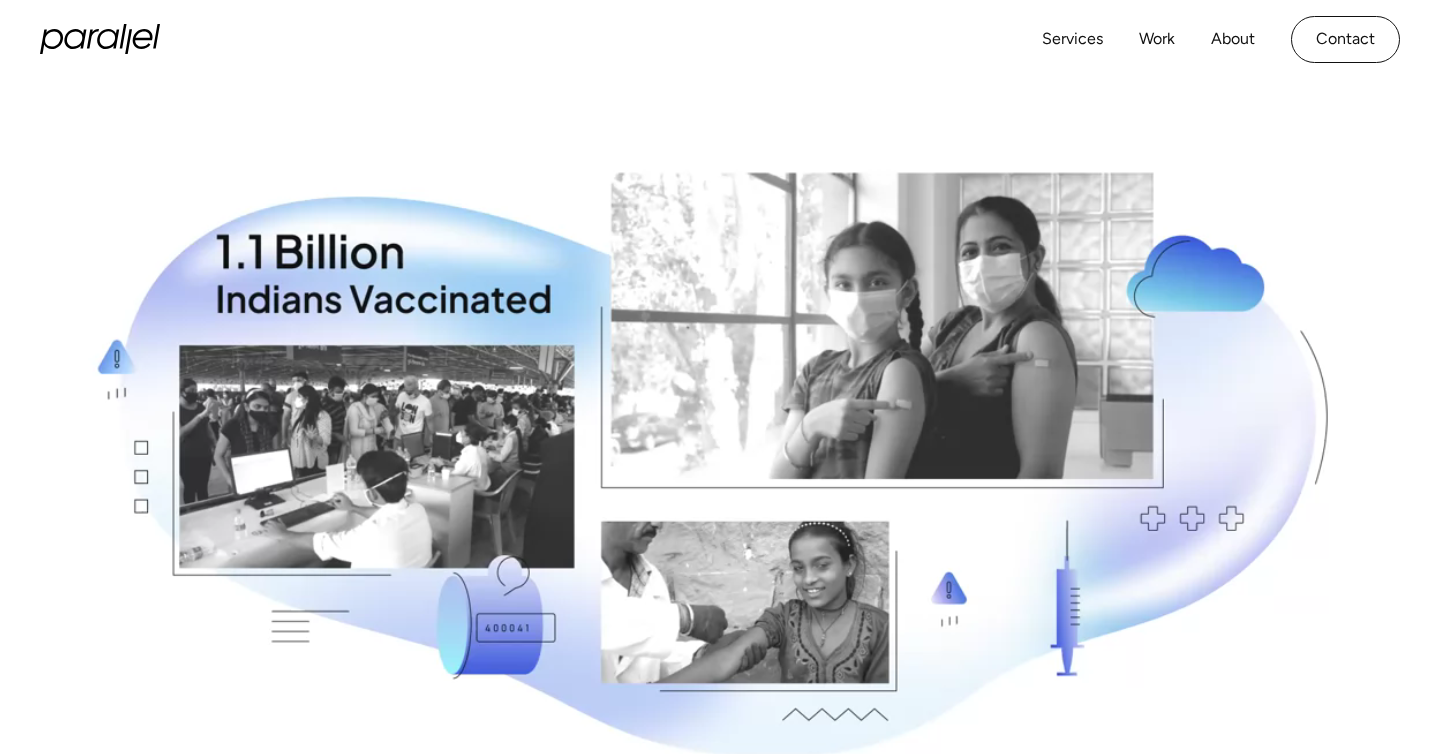 scroll, scrollTop: 0, scrollLeft: 0, axis: both 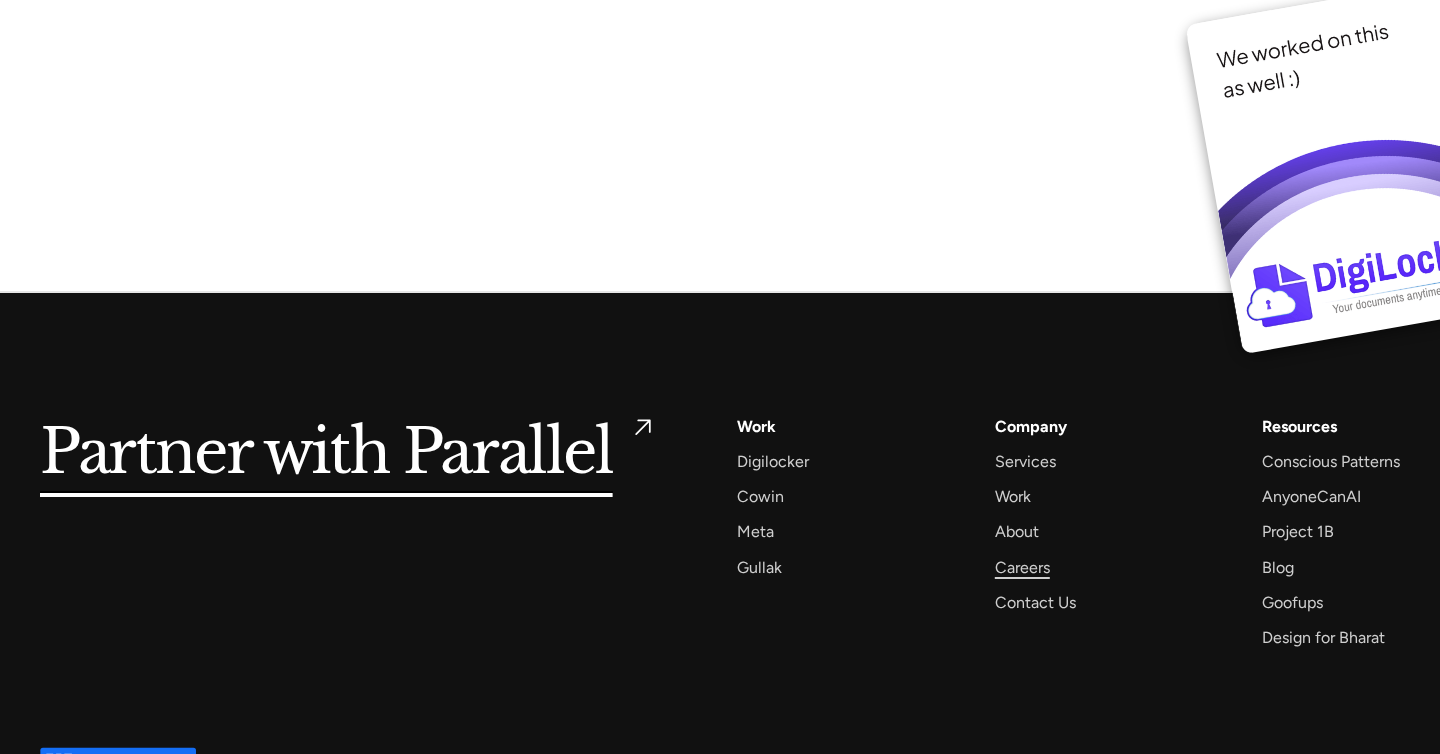 click on "Careers" at bounding box center (1022, 567) 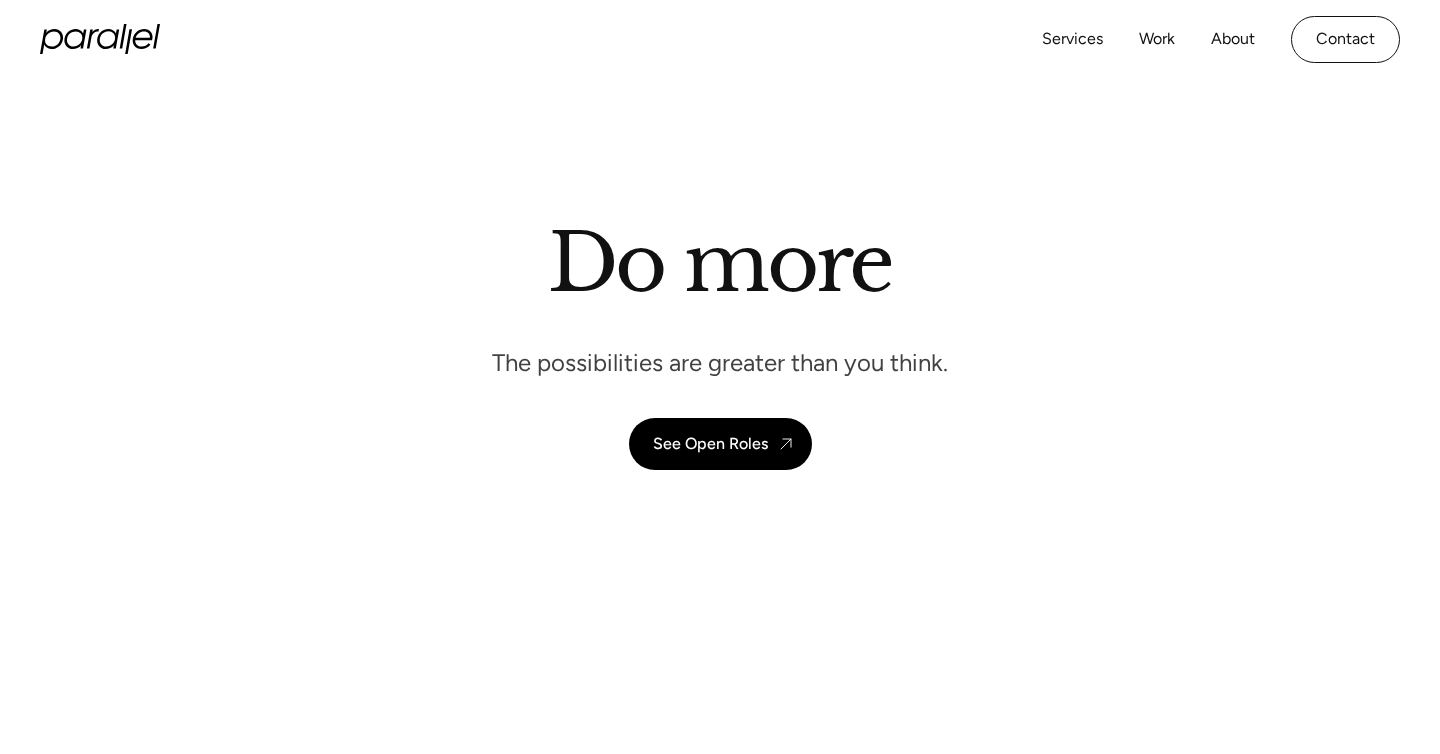 scroll, scrollTop: 0, scrollLeft: 0, axis: both 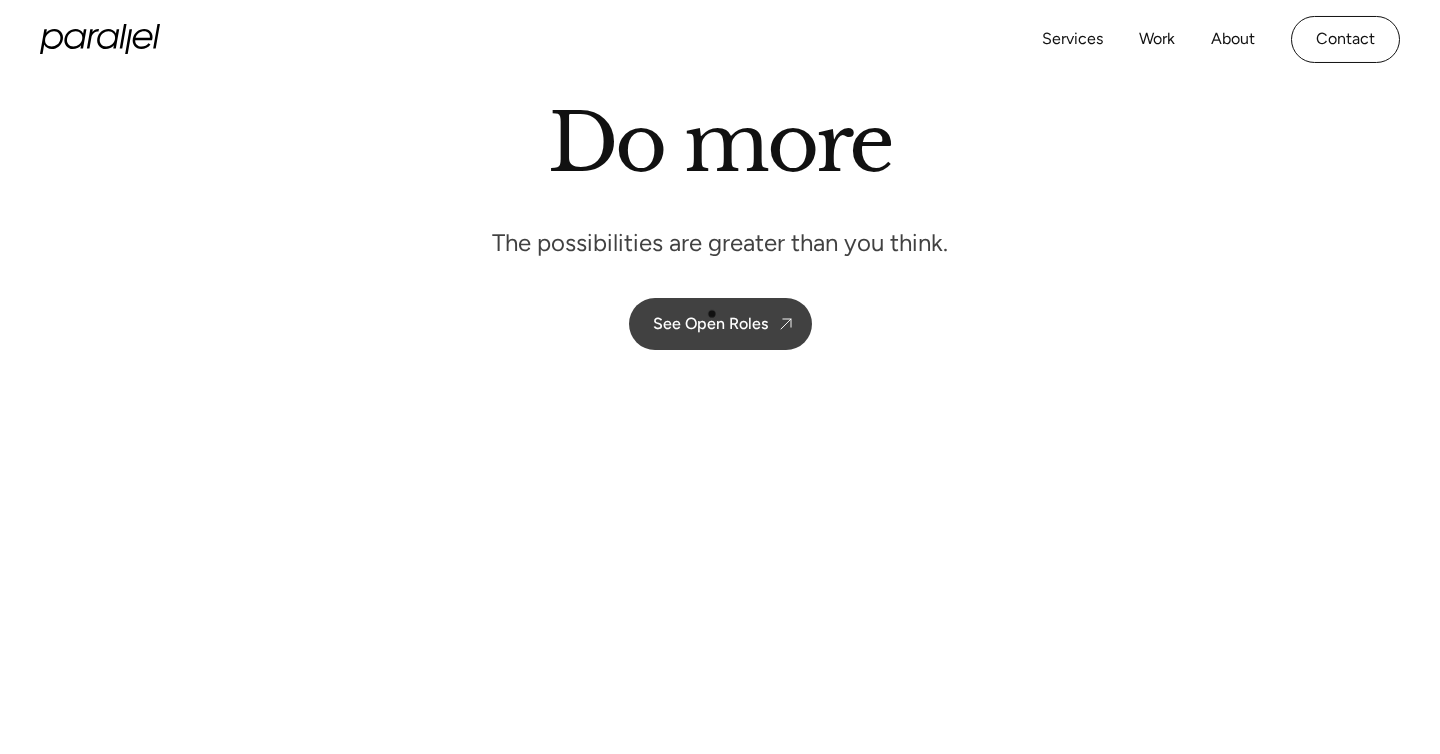 click on "See Open Roles" at bounding box center [720, 324] 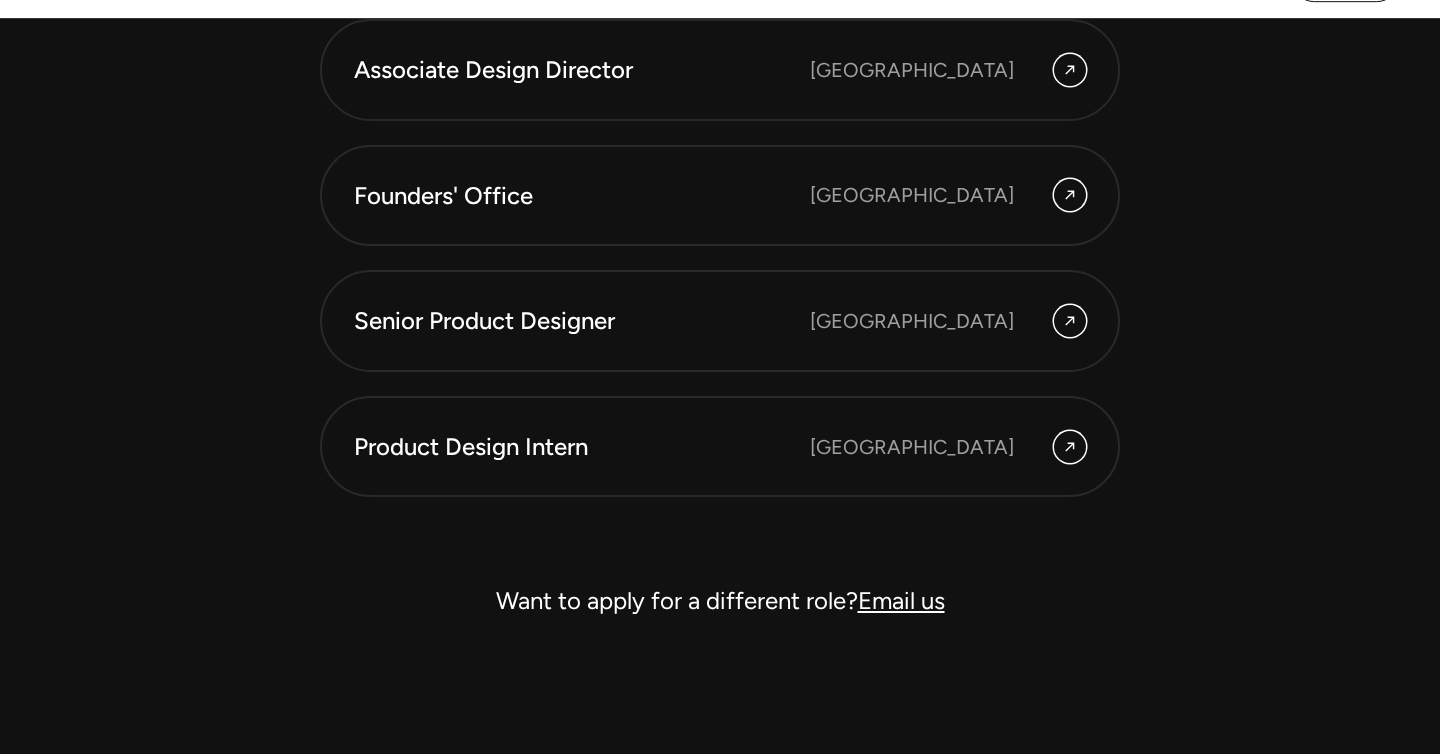 scroll, scrollTop: 5615, scrollLeft: 0, axis: vertical 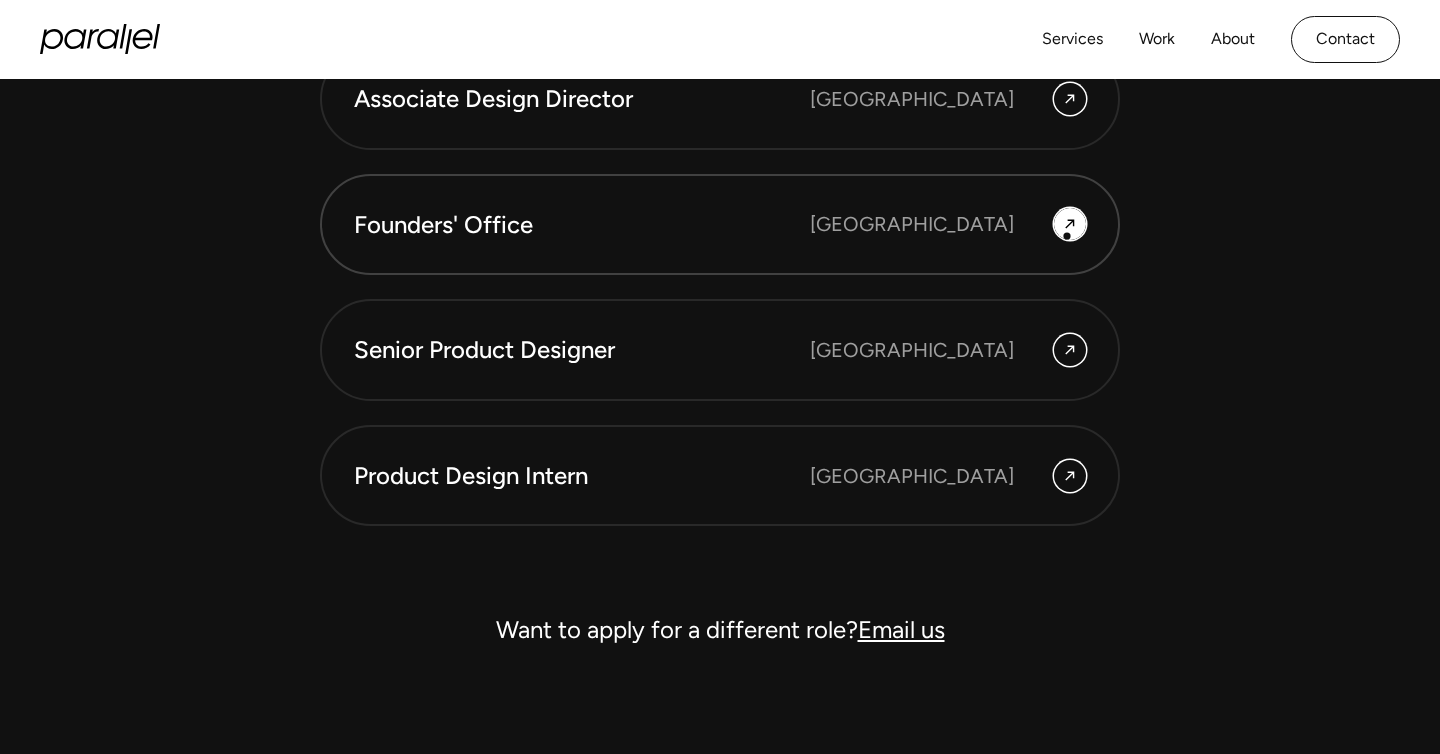 click at bounding box center [1070, 224] 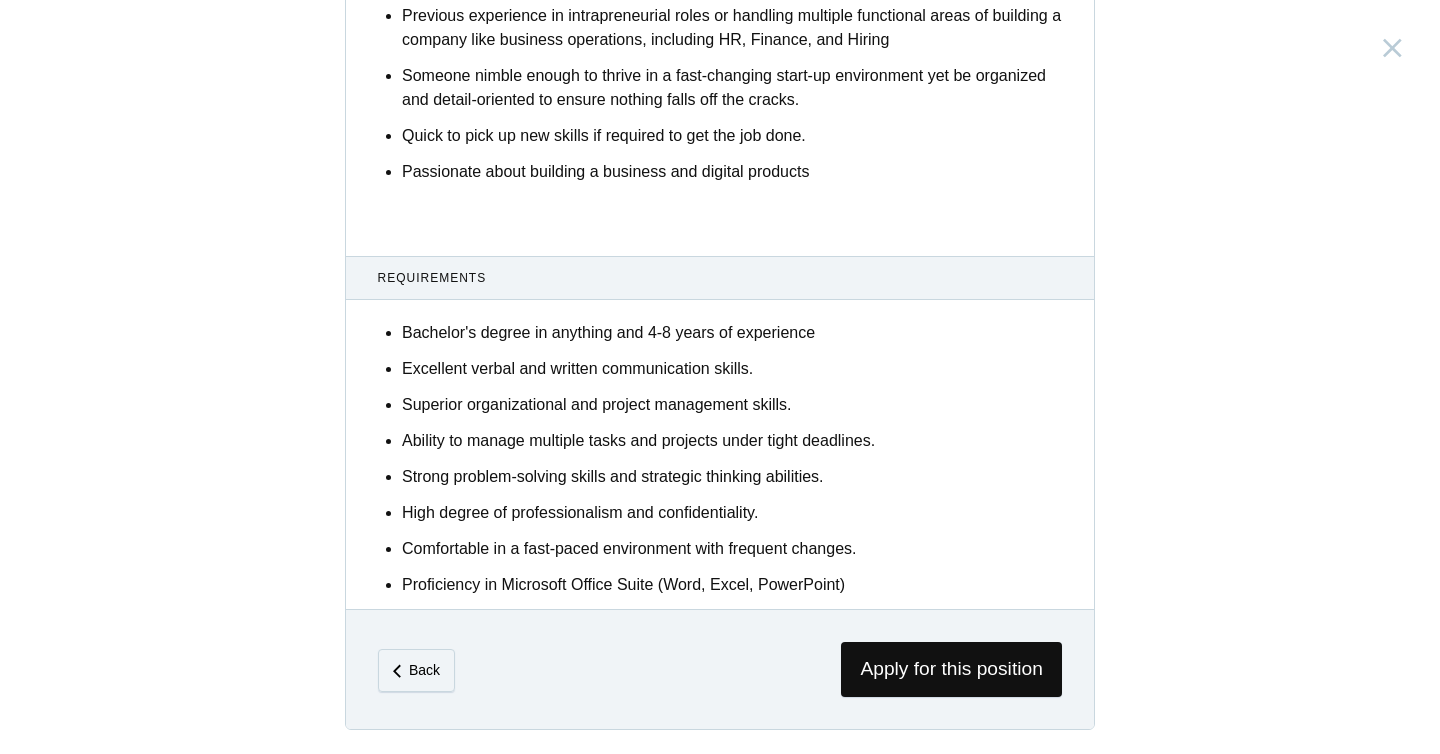 scroll, scrollTop: 0, scrollLeft: 0, axis: both 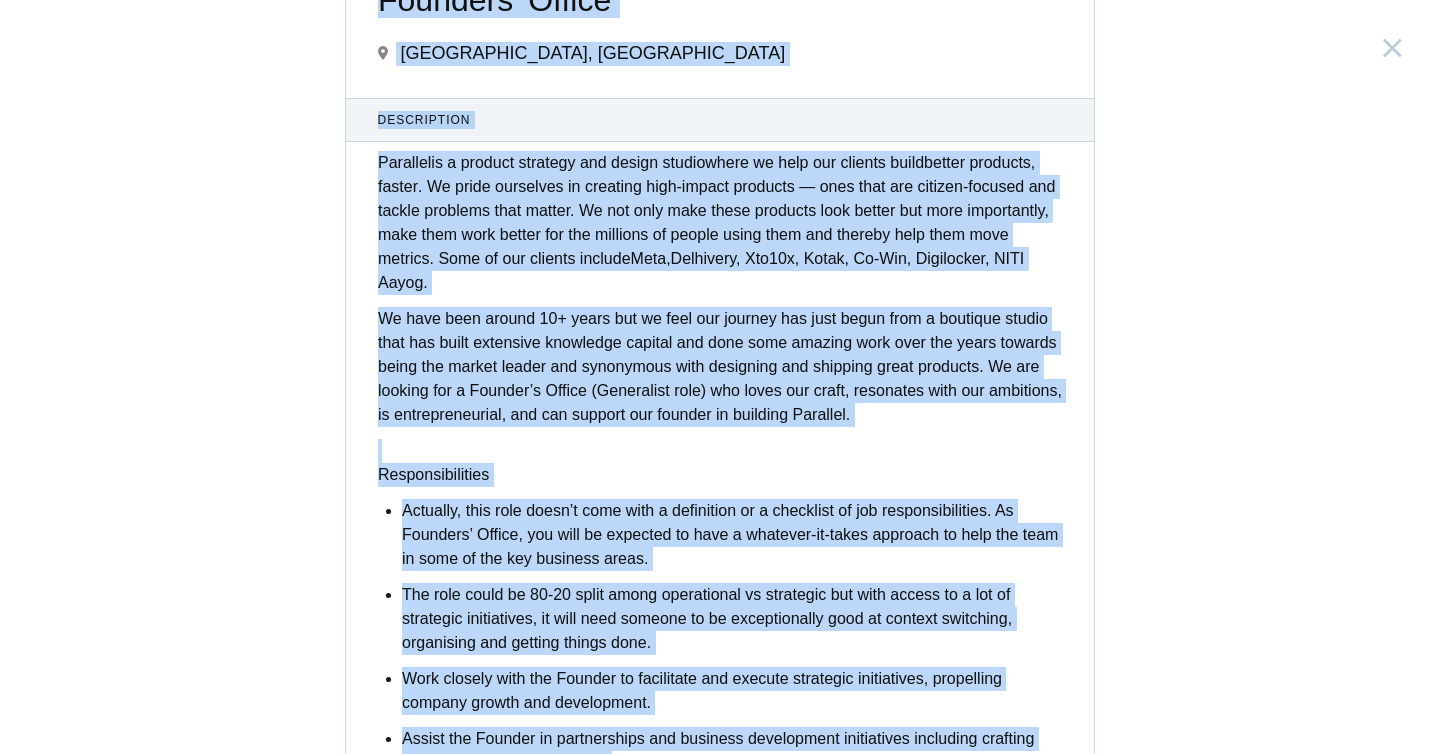 drag, startPoint x: 908, startPoint y: 421, endPoint x: 850, endPoint y: -44, distance: 468.60324 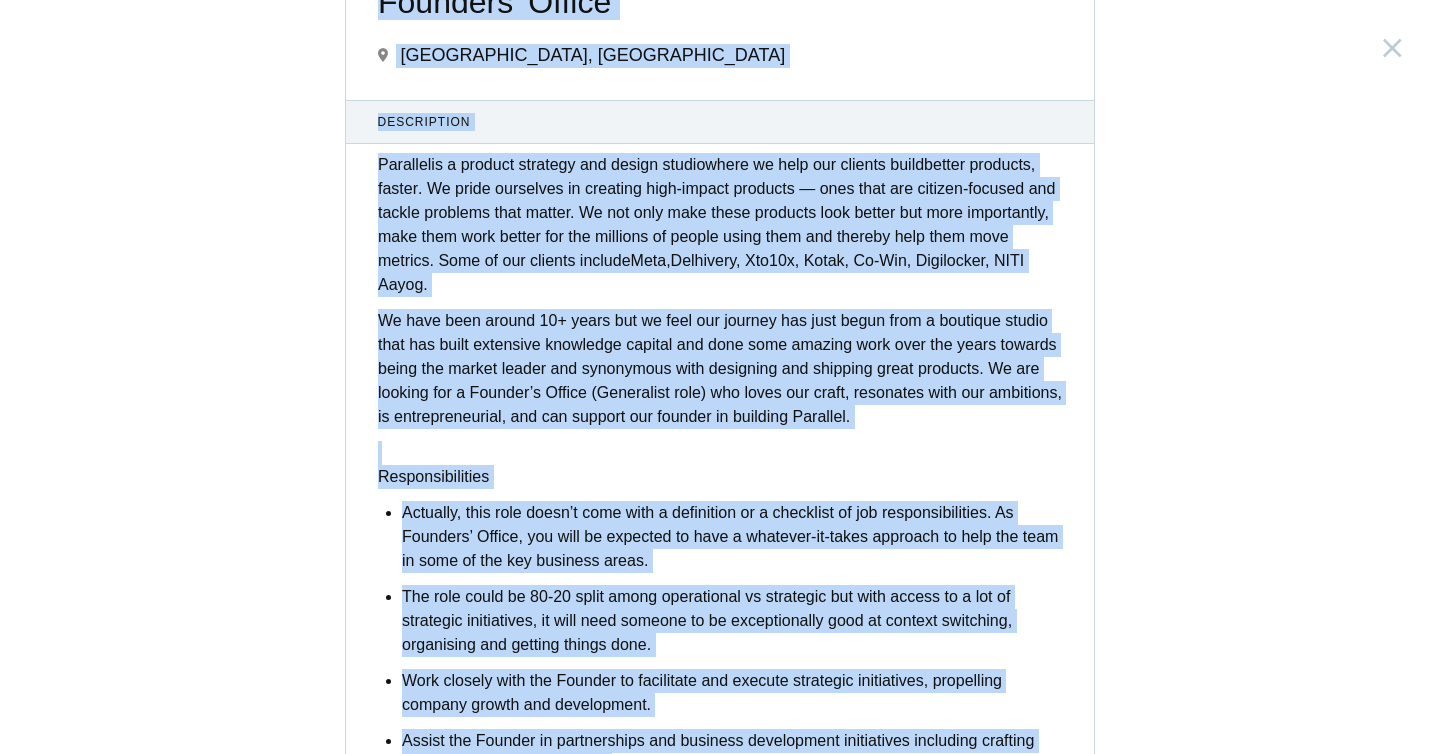 click on "Services Work About Careers Contact LinkedIn Twitter (X) Do more The possibilities are greater than you think. See Open Roles
Do more than just a job We don’t give jobs. We build careers. Solve real world problems that create impact Work on some of the best brands across sectors Learn from a community of designers Build your career with a personal coach Do more than  just make money✨ As designers, we have the power to shape the world. What better than  shaping the lives of a billion people , and making good money doing that :) 1M+ Downloads in 1 year View Casestudy
200M+ Users View Casestudy
15M+ Monthly Orders View Casestudy
2B+ Vaccinations View Casestudy
More Work Do more than just work
Design Lead
India, Bangalore" at bounding box center [720, -5238] 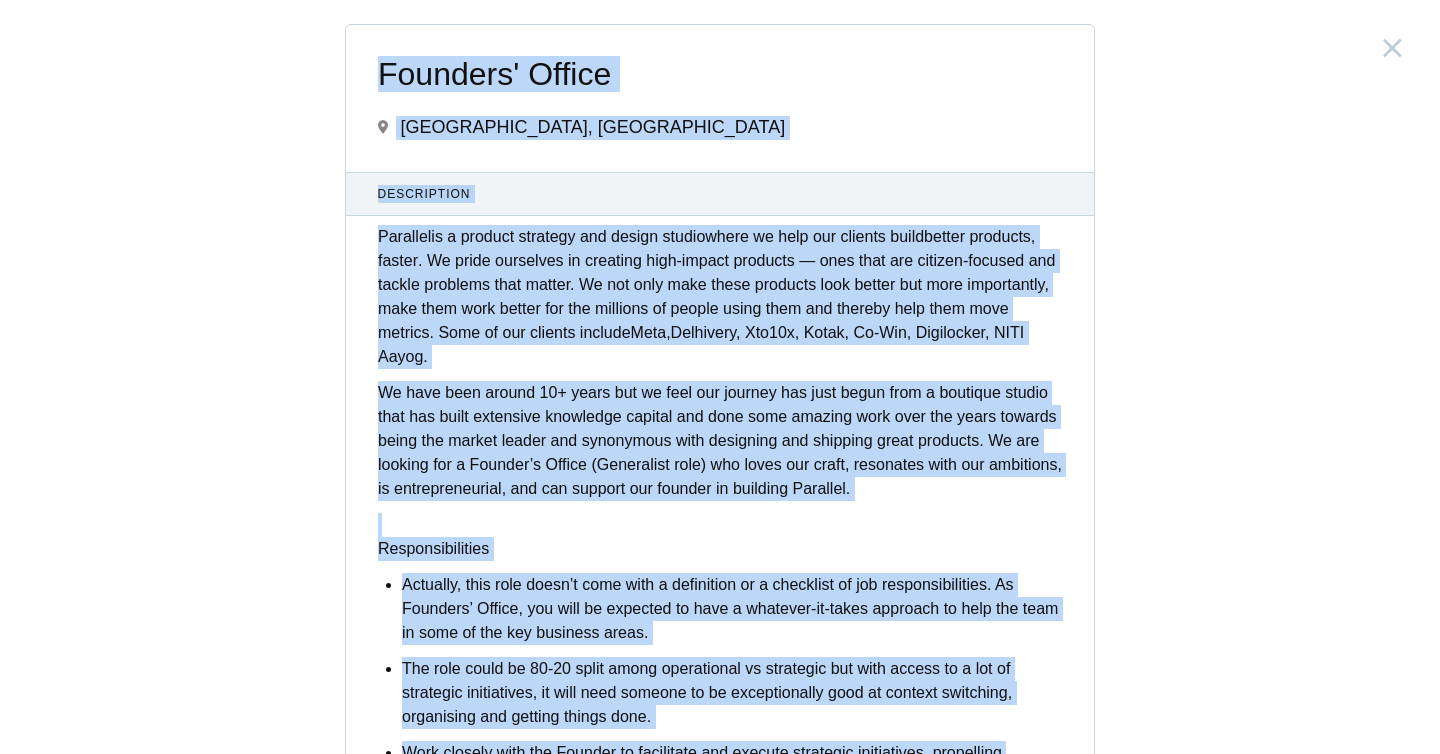 click on "Founders' Office
India, Bengaluru" at bounding box center (720, 98) 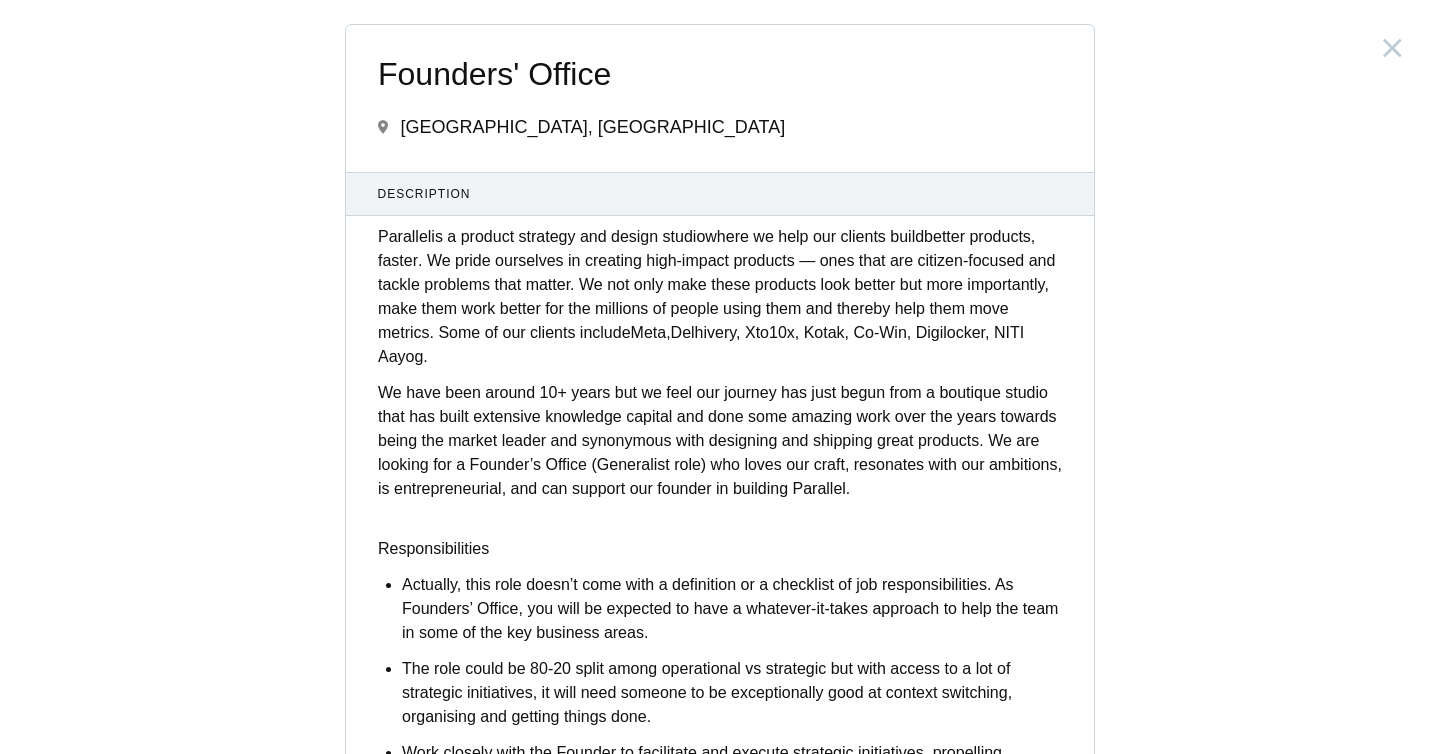 click on "Founders' Office
India, Bengaluru
Description
Parallel  is a product strategy and design studio  where we help our clients build  better products, faster . We pride ourselves in creating high-impact products — ones that are citizen-focused and tackle problems that matter. We not only make these products look better but more importantly, make them work better for the millions of people using them and thereby help them move metrics. Some of our clients include  Meta ,  Delhivery, Xto10x, Kotak, Co-Win, Digilocker, NITI Aayog. Responsibilities Actually, this role doesn’t come with a definition or a checklist of job responsibilities. As Founders’ Office, you will be expected to have a whatever-it-takes approach to help the team in some of the key business areas. Help in projects across areas including HR, Finance, Operations, Marketing" at bounding box center (720, 377) 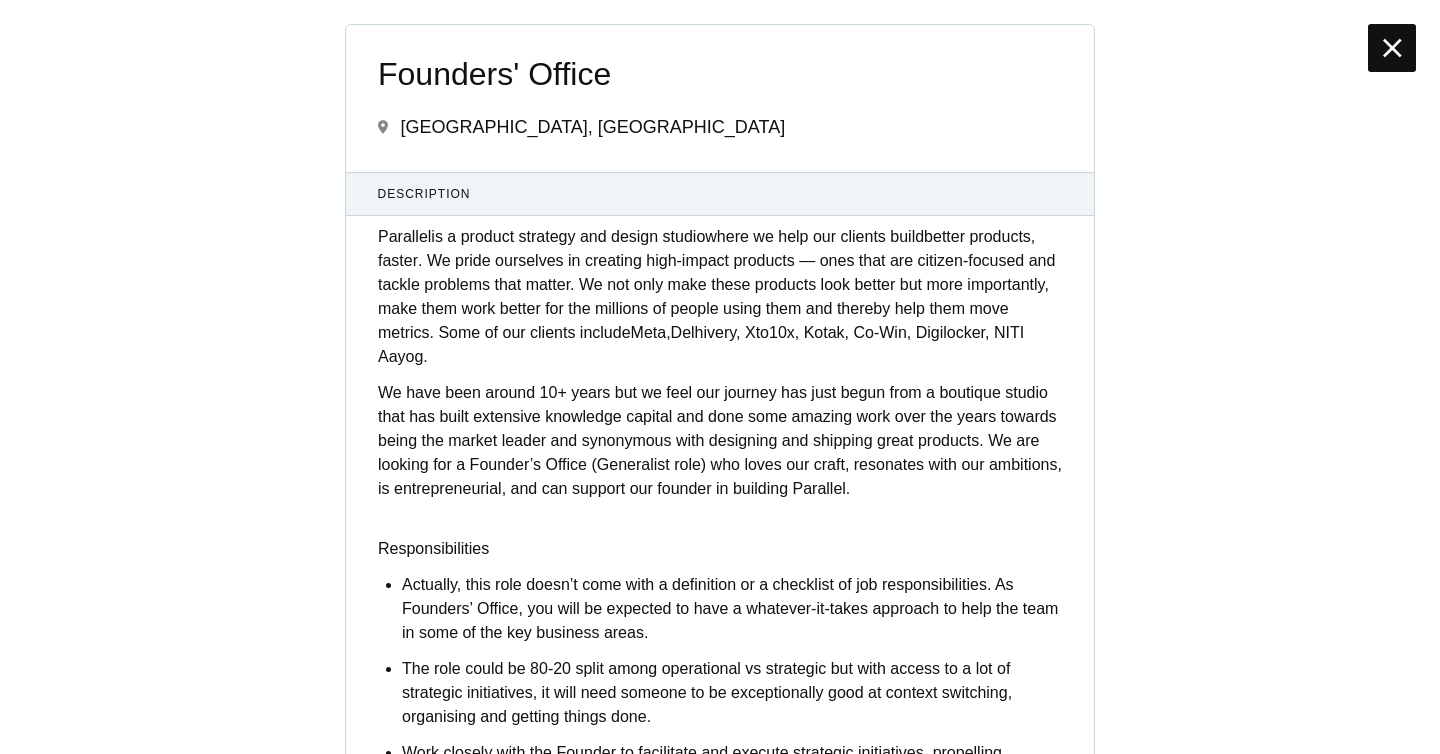 click at bounding box center (1392, 48) 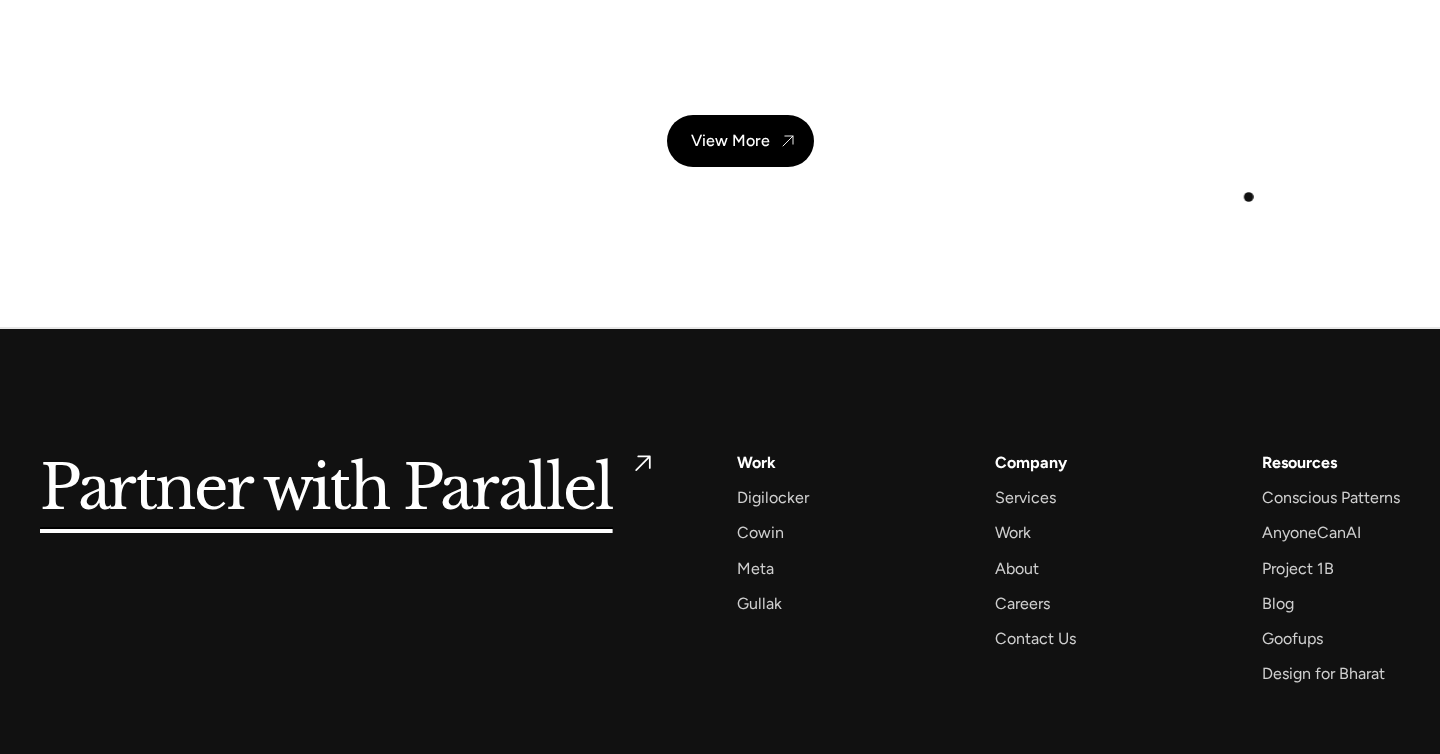 scroll, scrollTop: 7234, scrollLeft: 0, axis: vertical 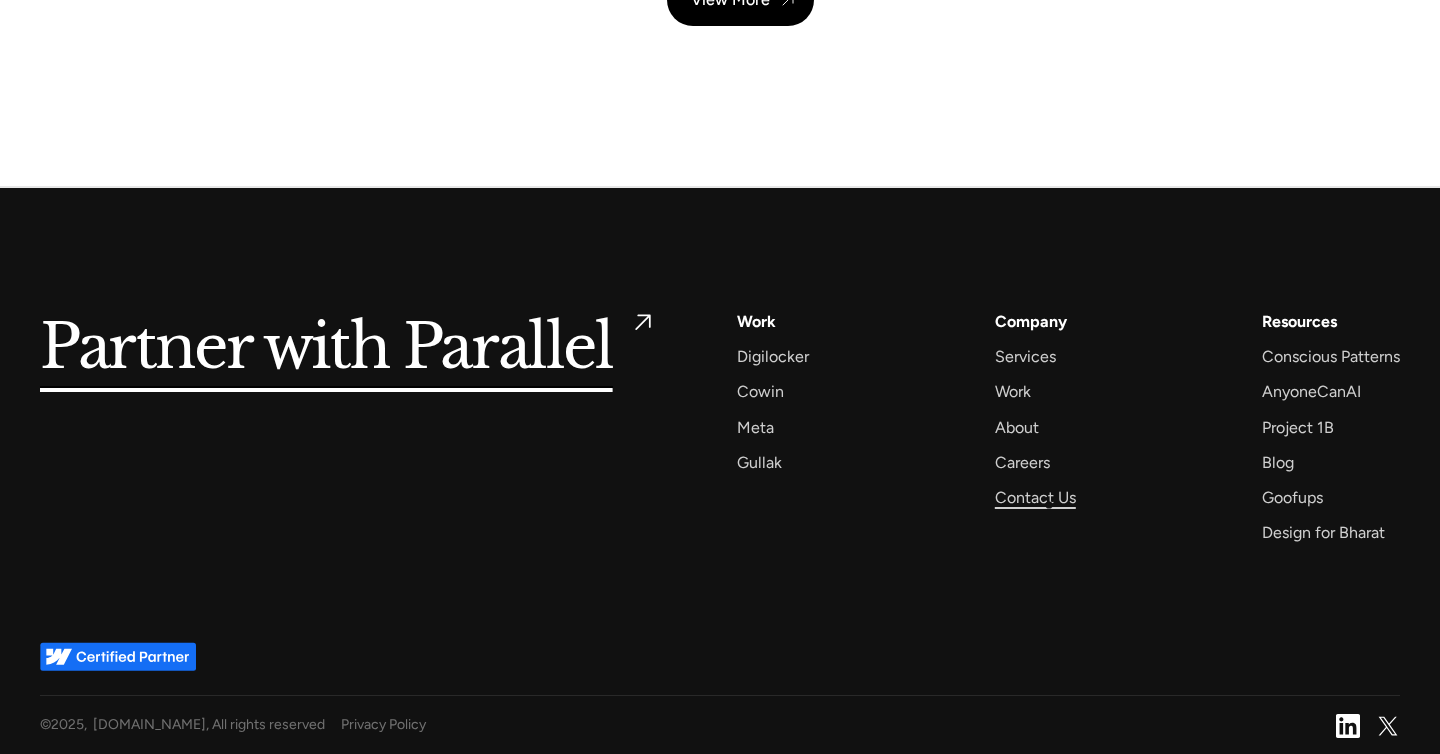 click on "Contact Us" at bounding box center [1035, 497] 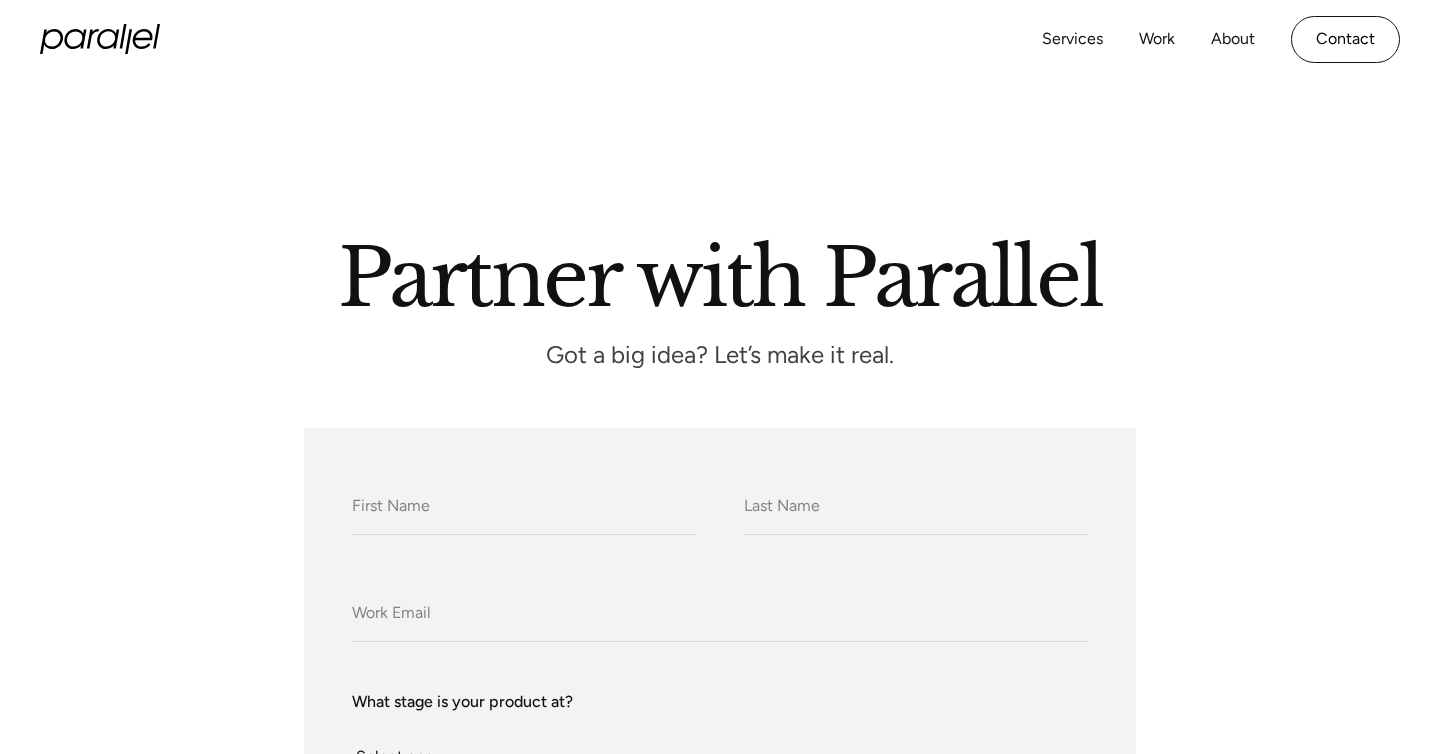 scroll, scrollTop: 0, scrollLeft: 0, axis: both 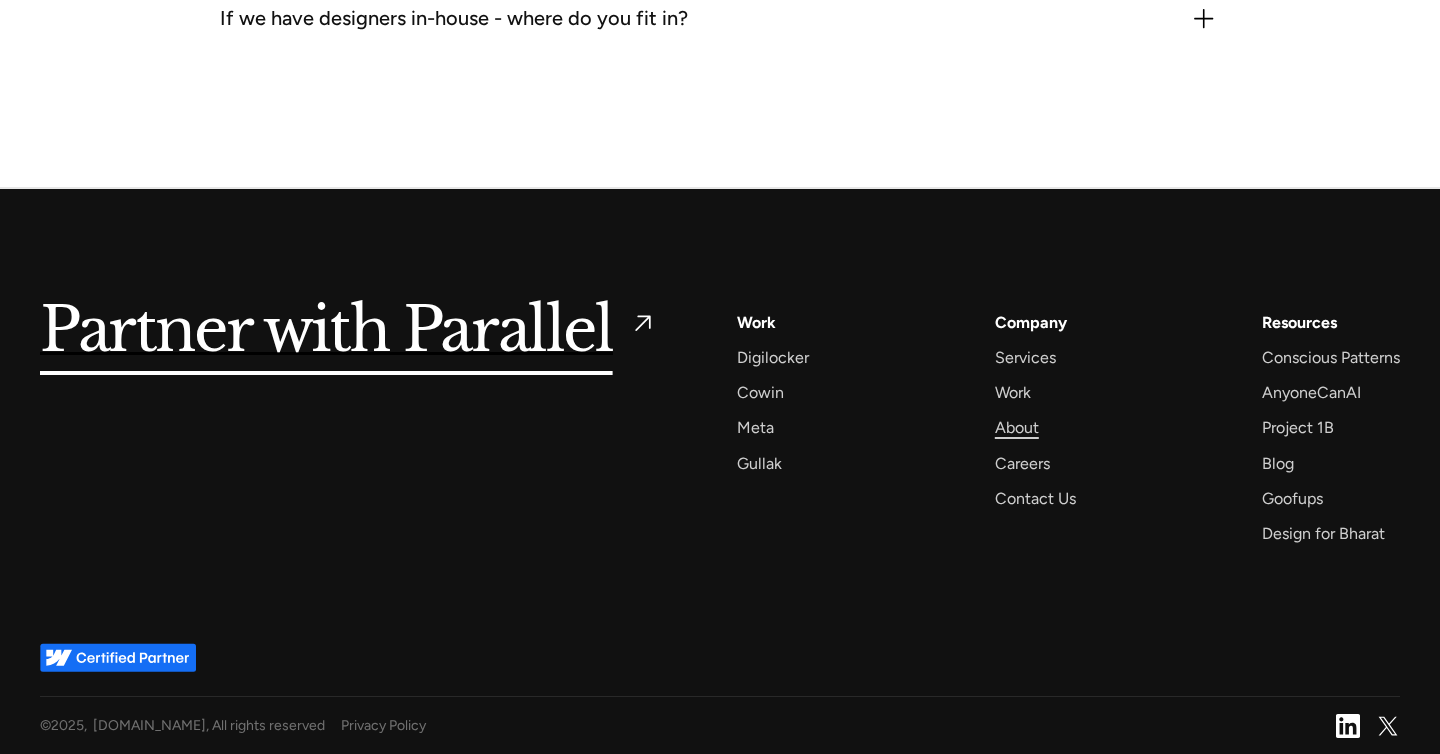 click on "About" at bounding box center [1017, 427] 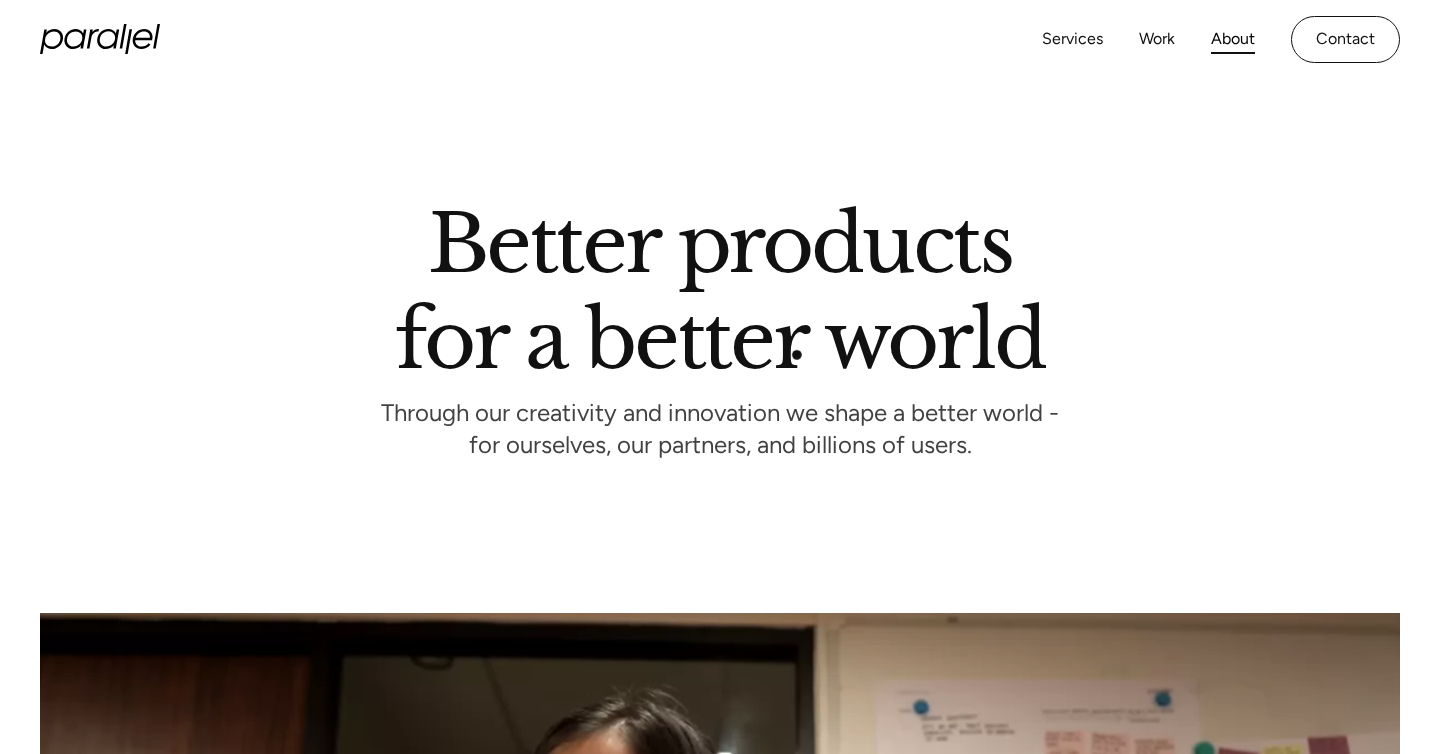 scroll, scrollTop: 0, scrollLeft: 0, axis: both 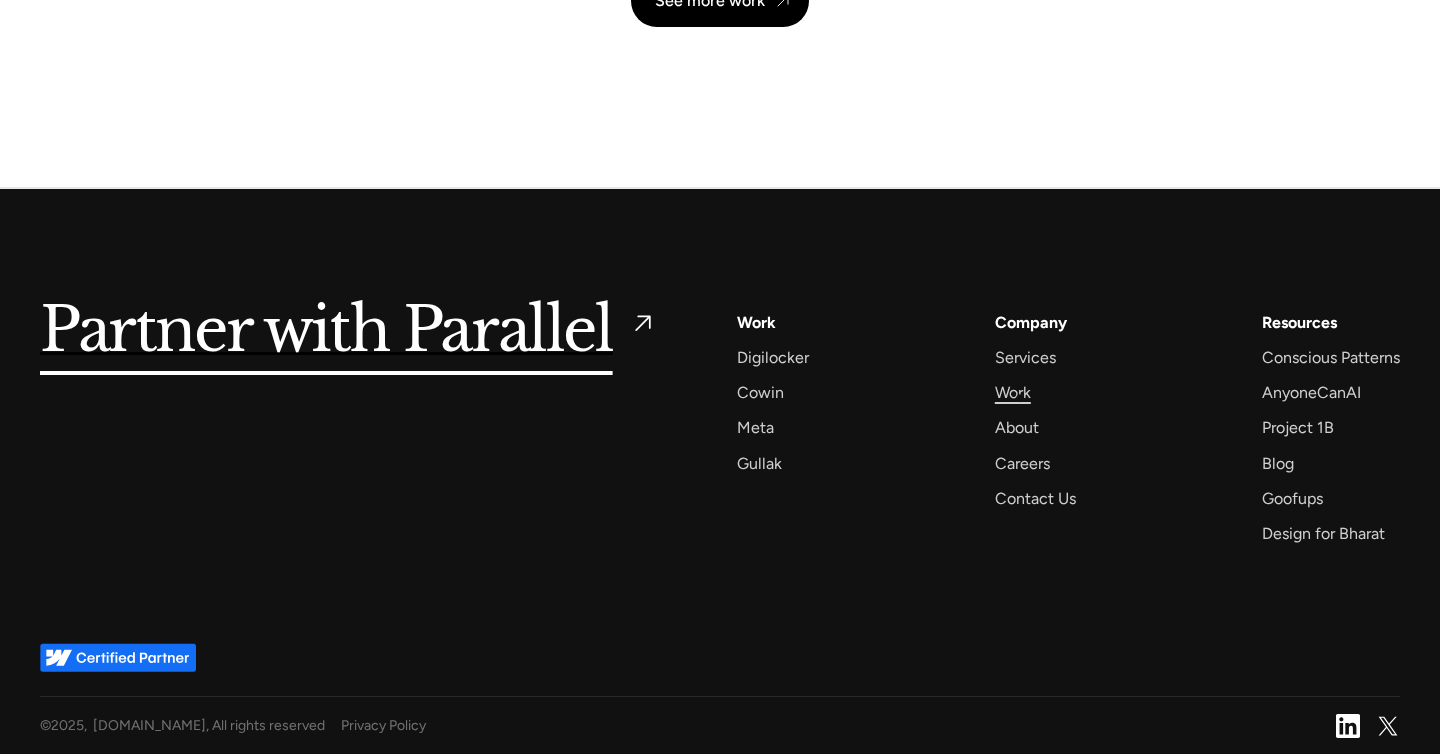 click on "Work" at bounding box center [1013, 392] 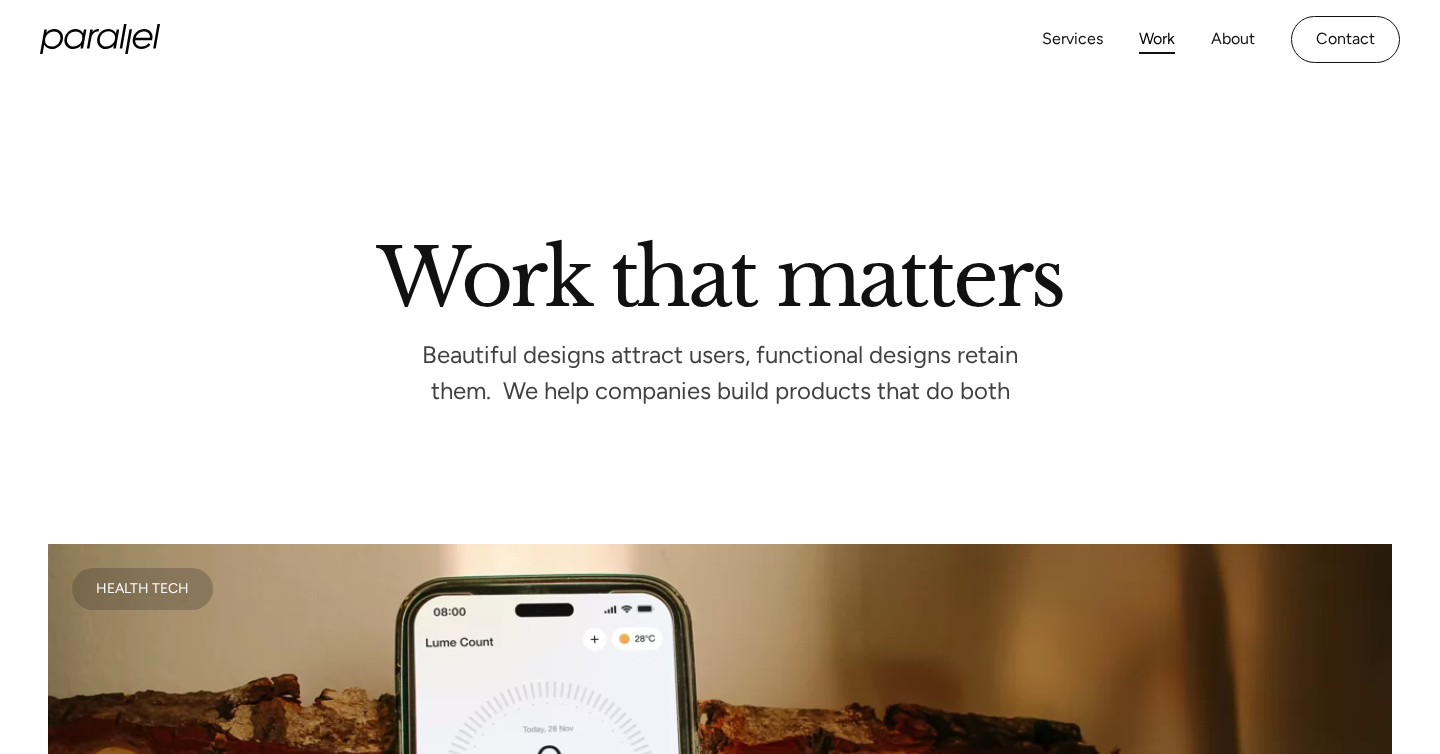 scroll, scrollTop: 0, scrollLeft: 0, axis: both 